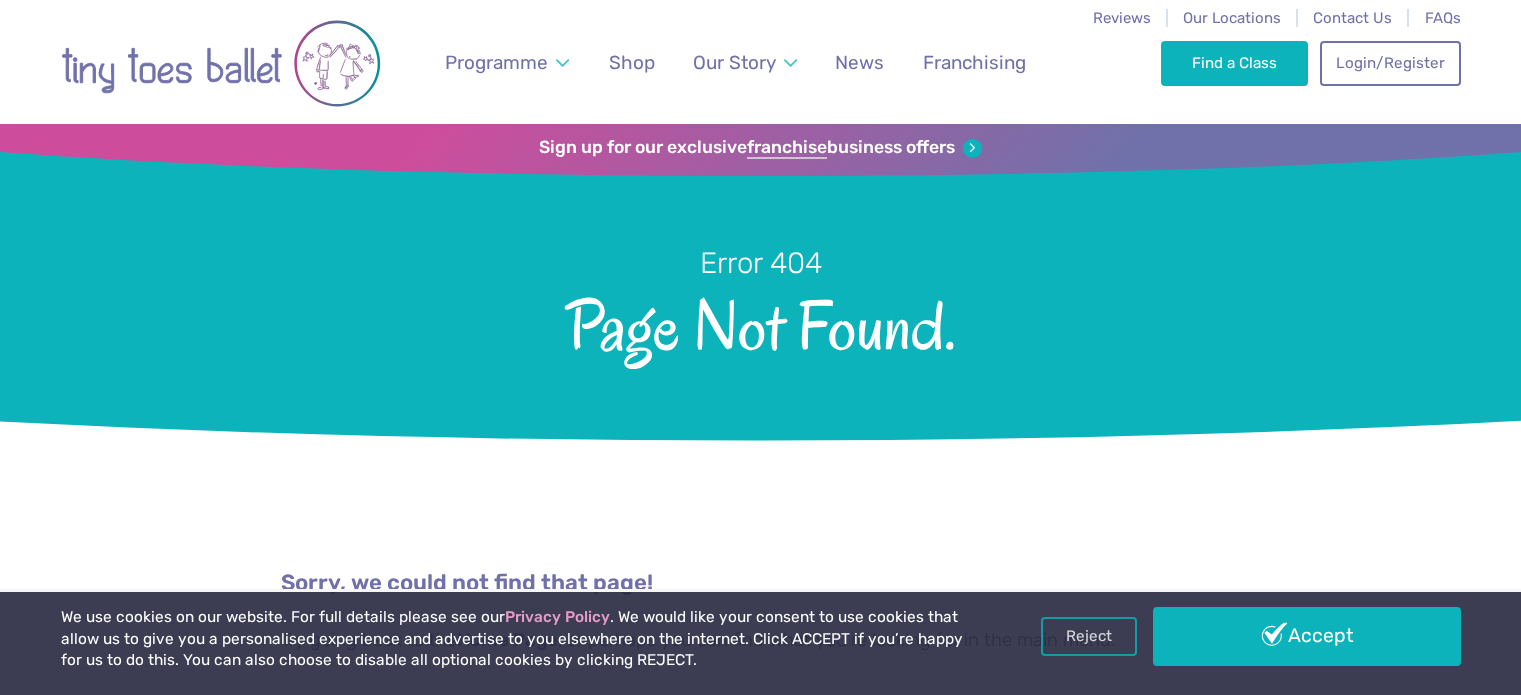 scroll, scrollTop: 0, scrollLeft: 0, axis: both 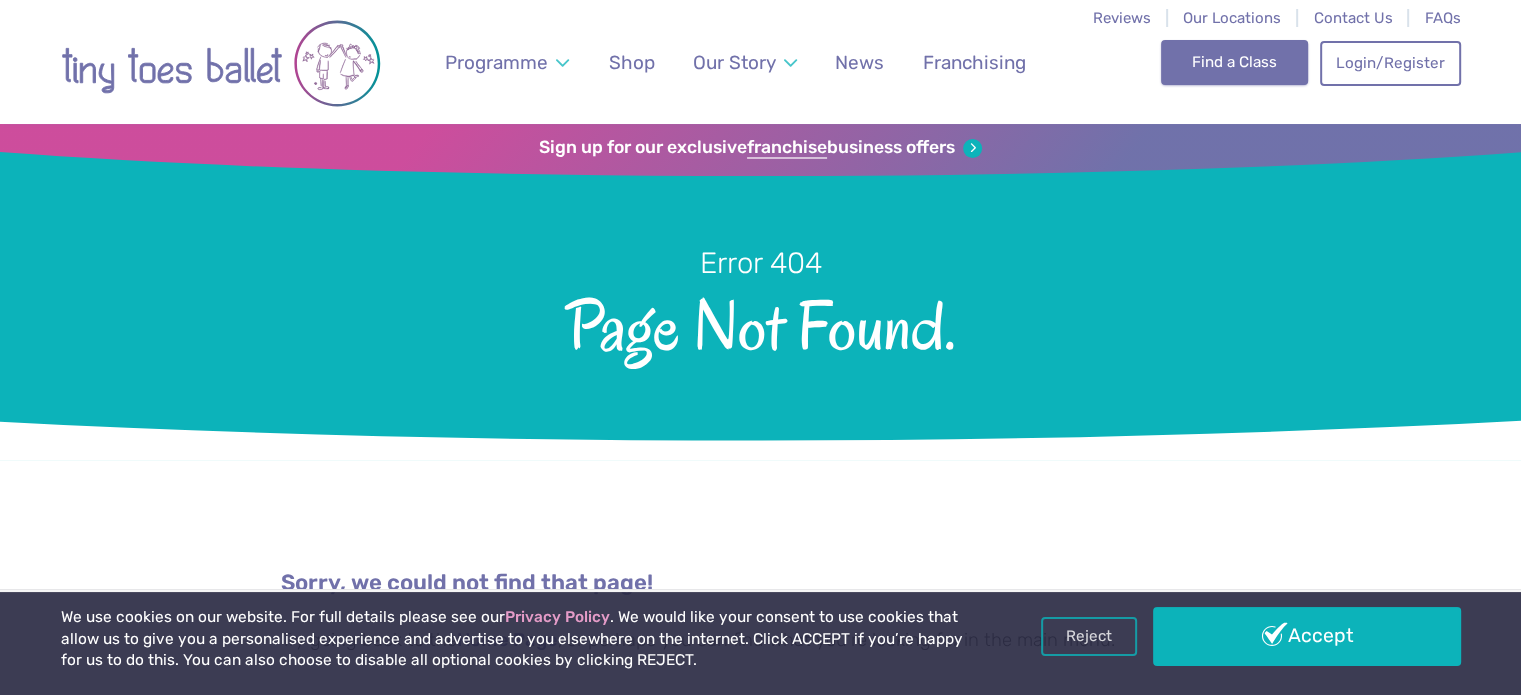 click on "Find a Class" at bounding box center [1234, 62] 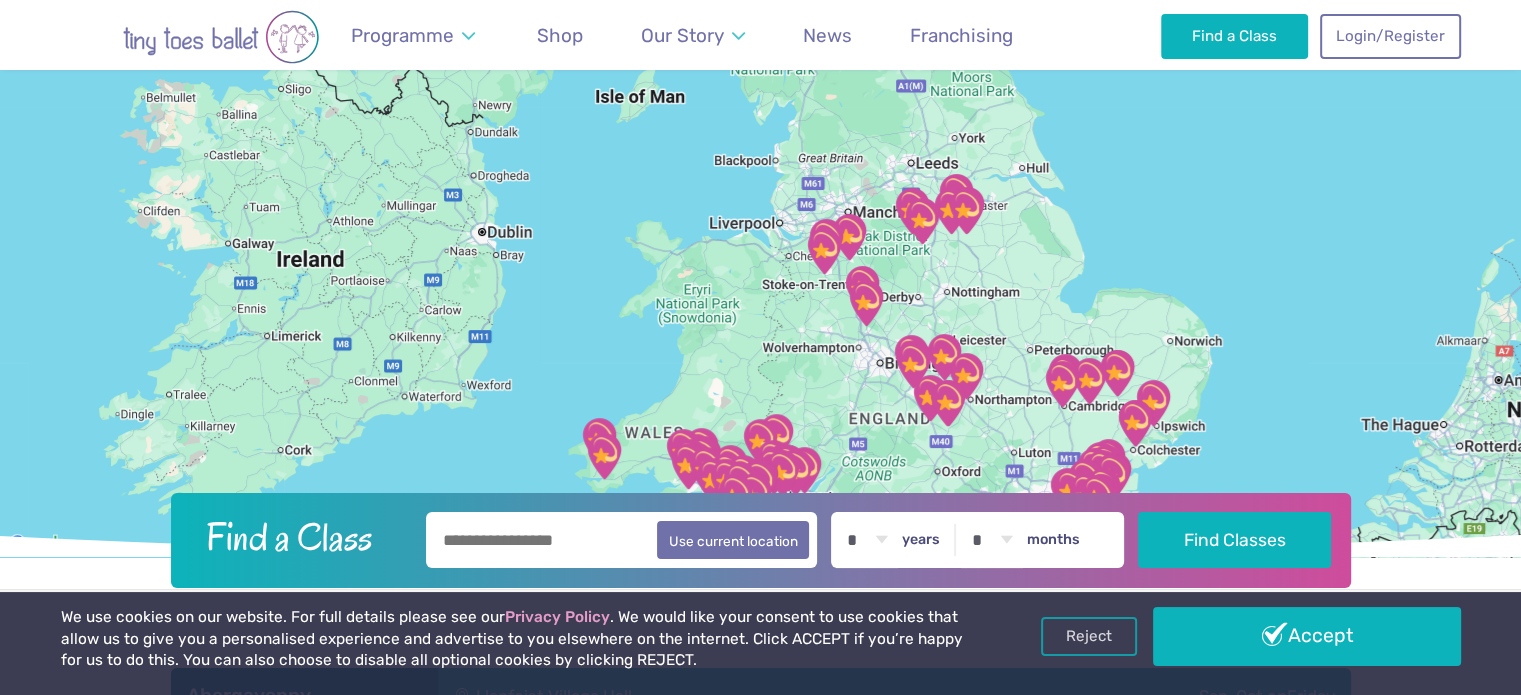 scroll, scrollTop: 122, scrollLeft: 0, axis: vertical 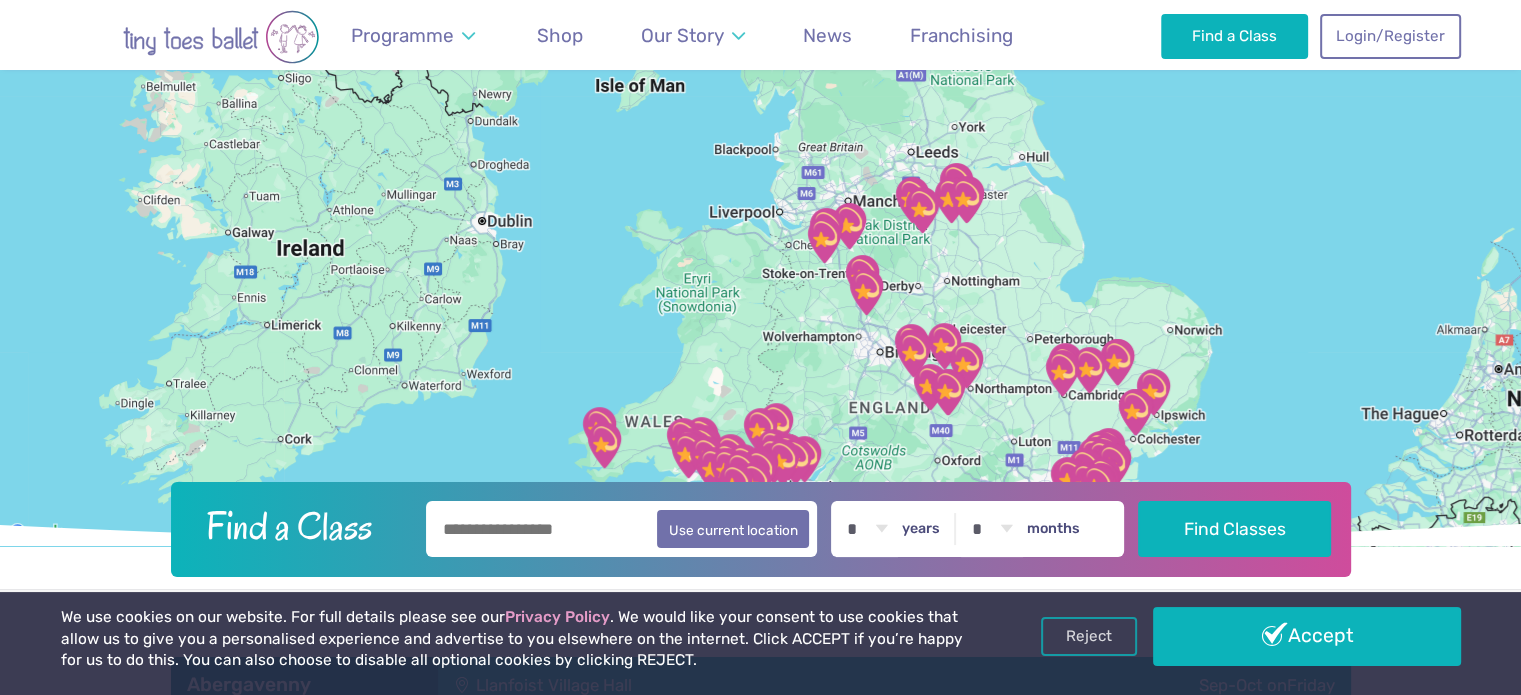 click at bounding box center [622, 529] 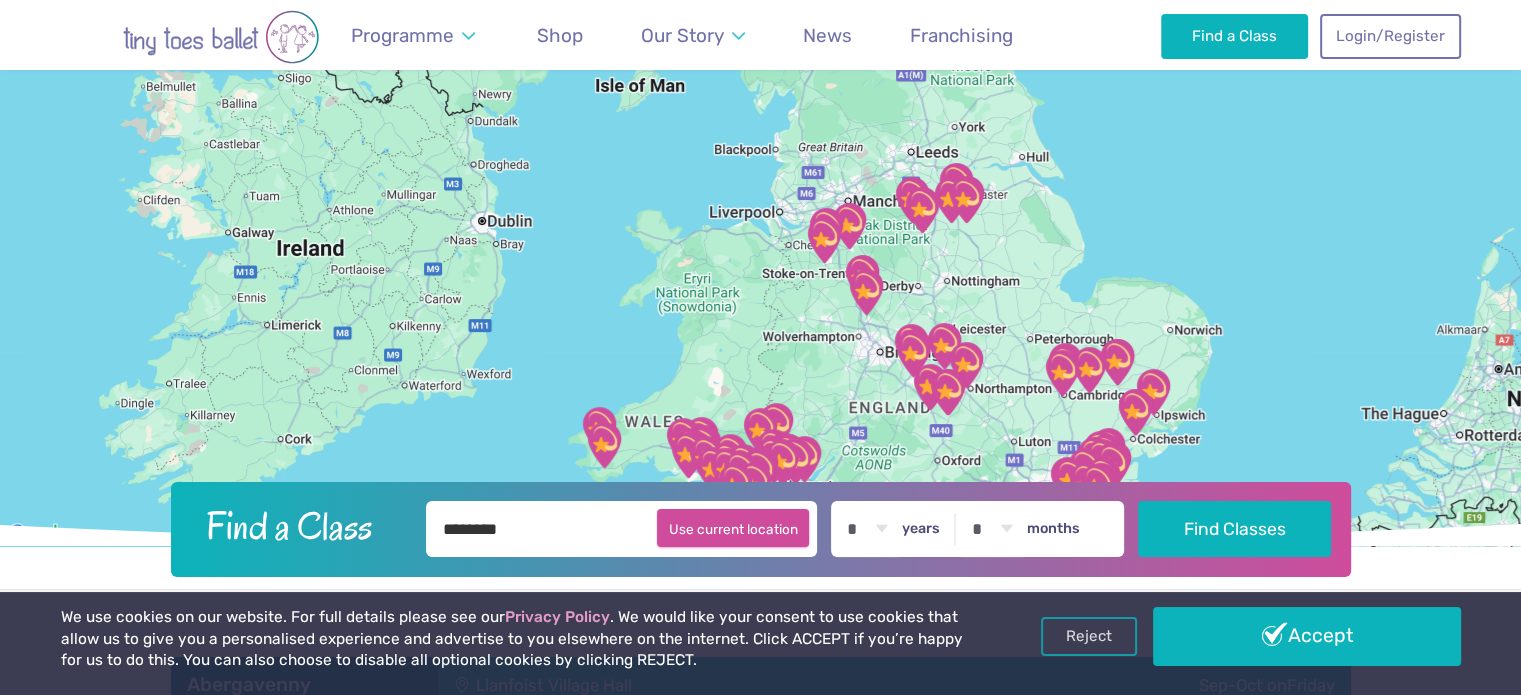 click on "Use current location" at bounding box center [733, 528] 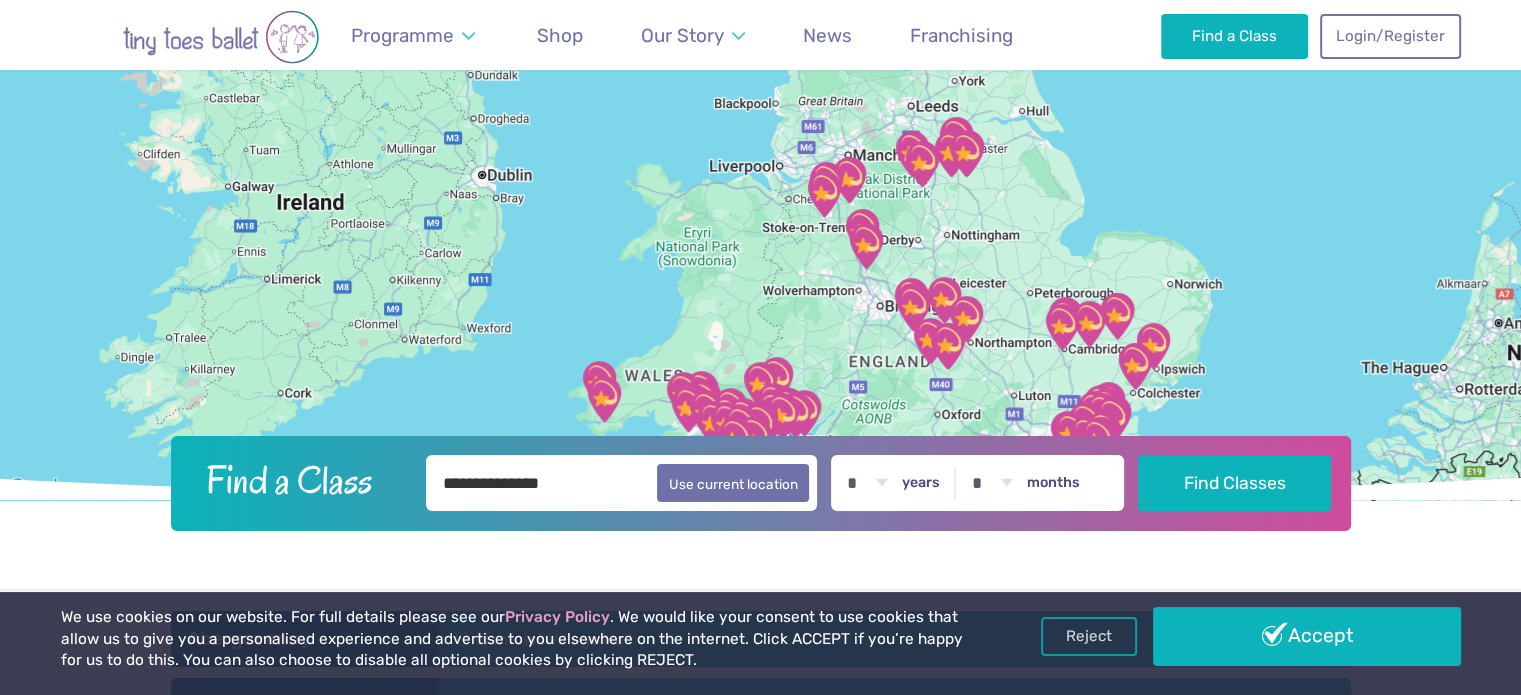 scroll, scrollTop: 170, scrollLeft: 0, axis: vertical 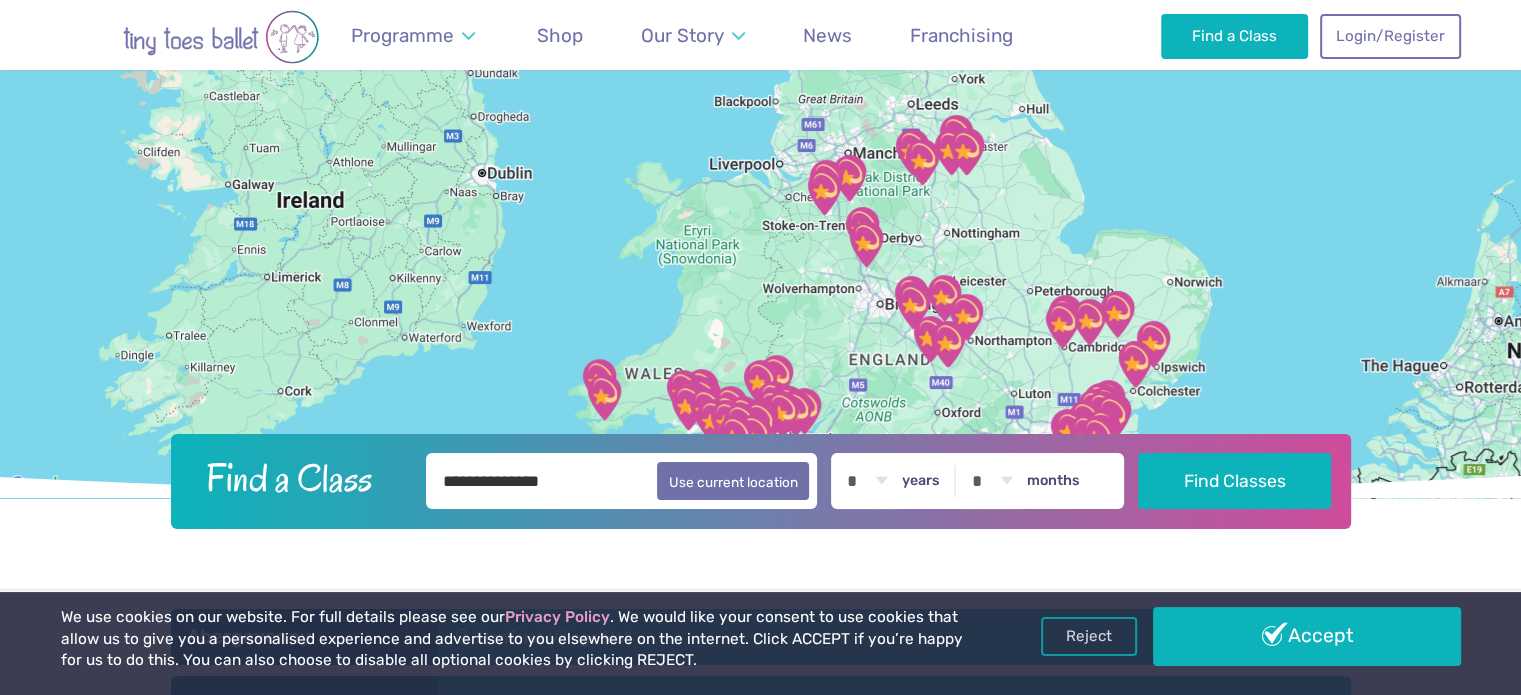click on "years" at bounding box center [921, 481] 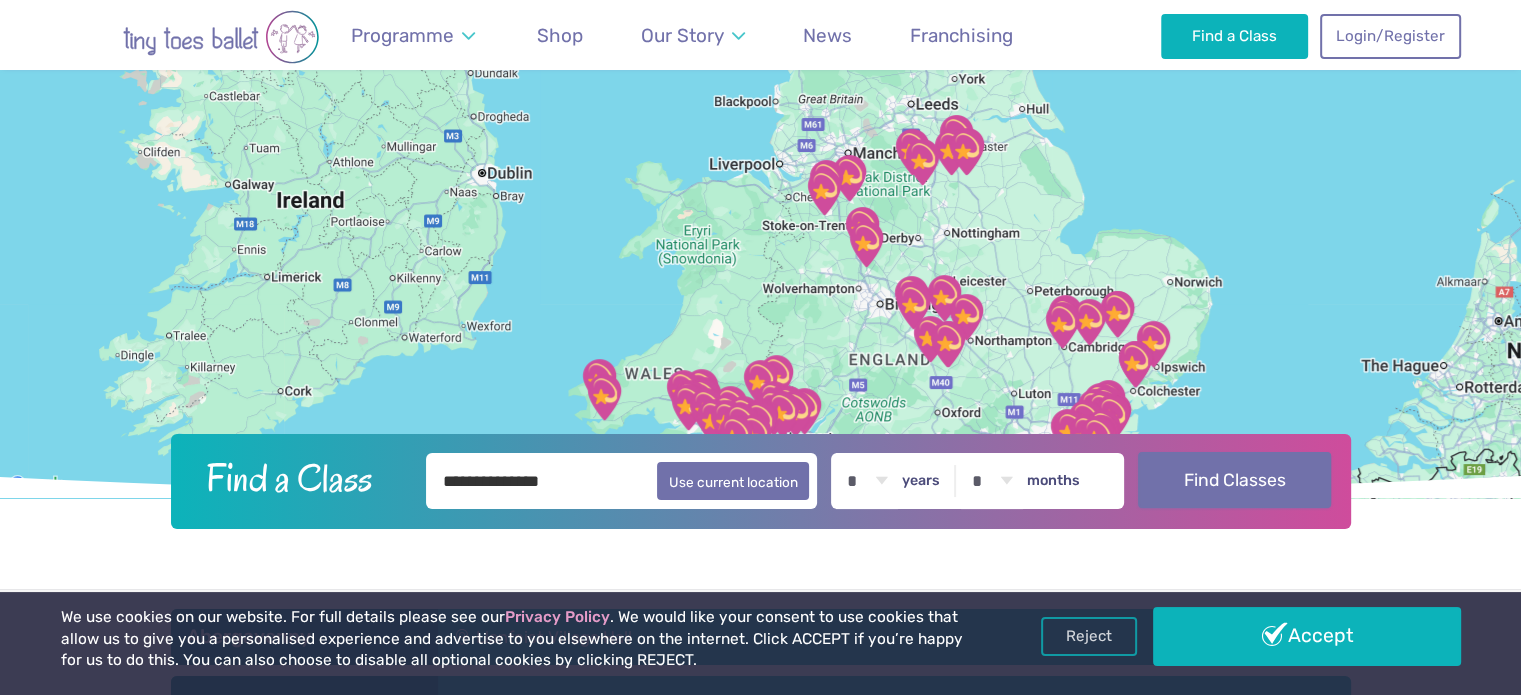 click on "Find Classes" at bounding box center [1234, 480] 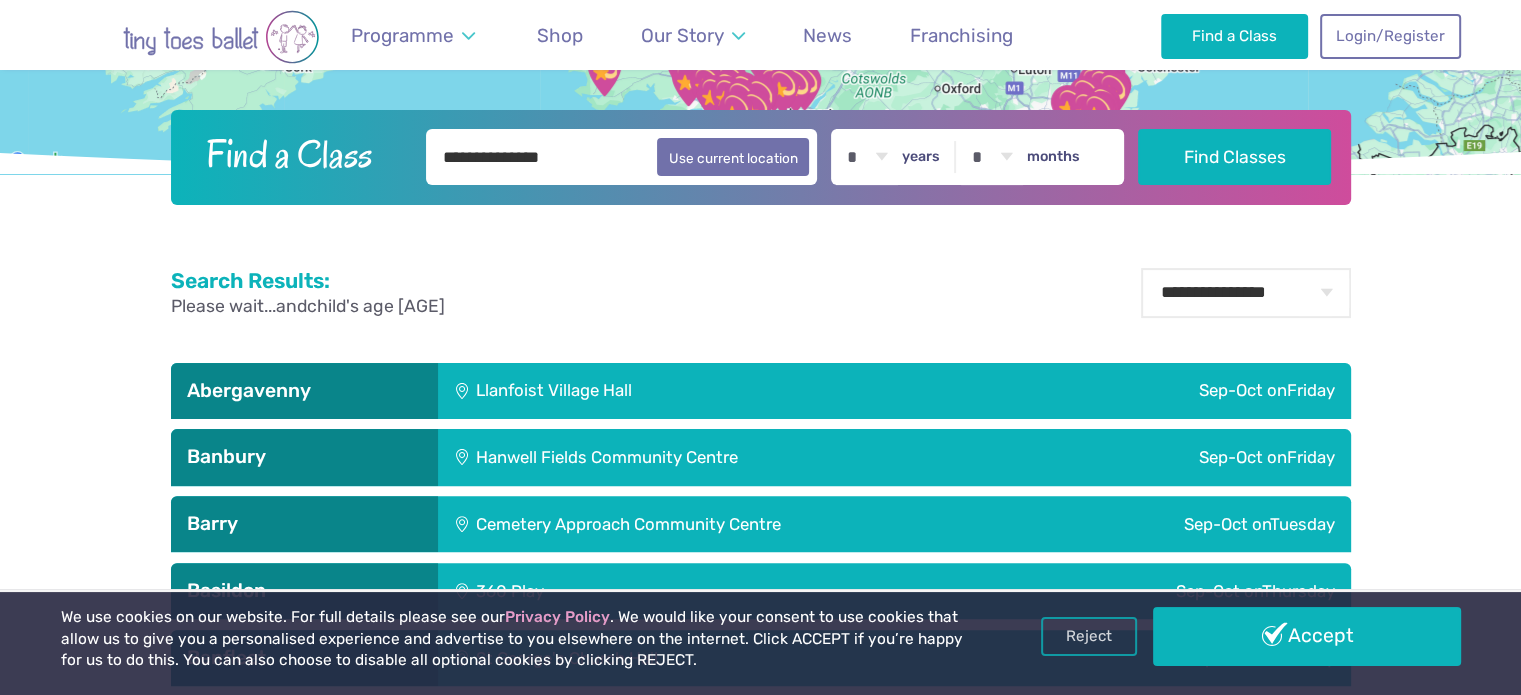 scroll, scrollTop: 492, scrollLeft: 0, axis: vertical 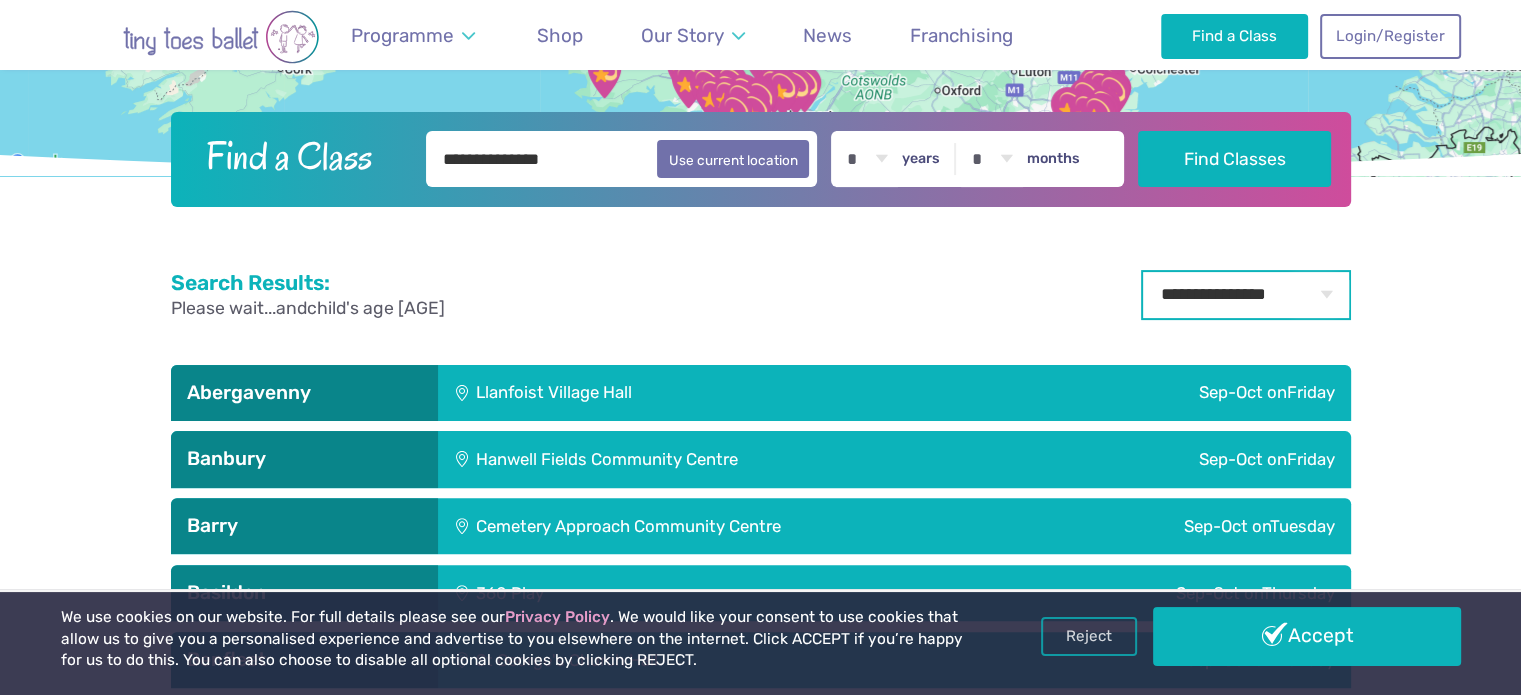 click on "**********" at bounding box center [1246, 295] 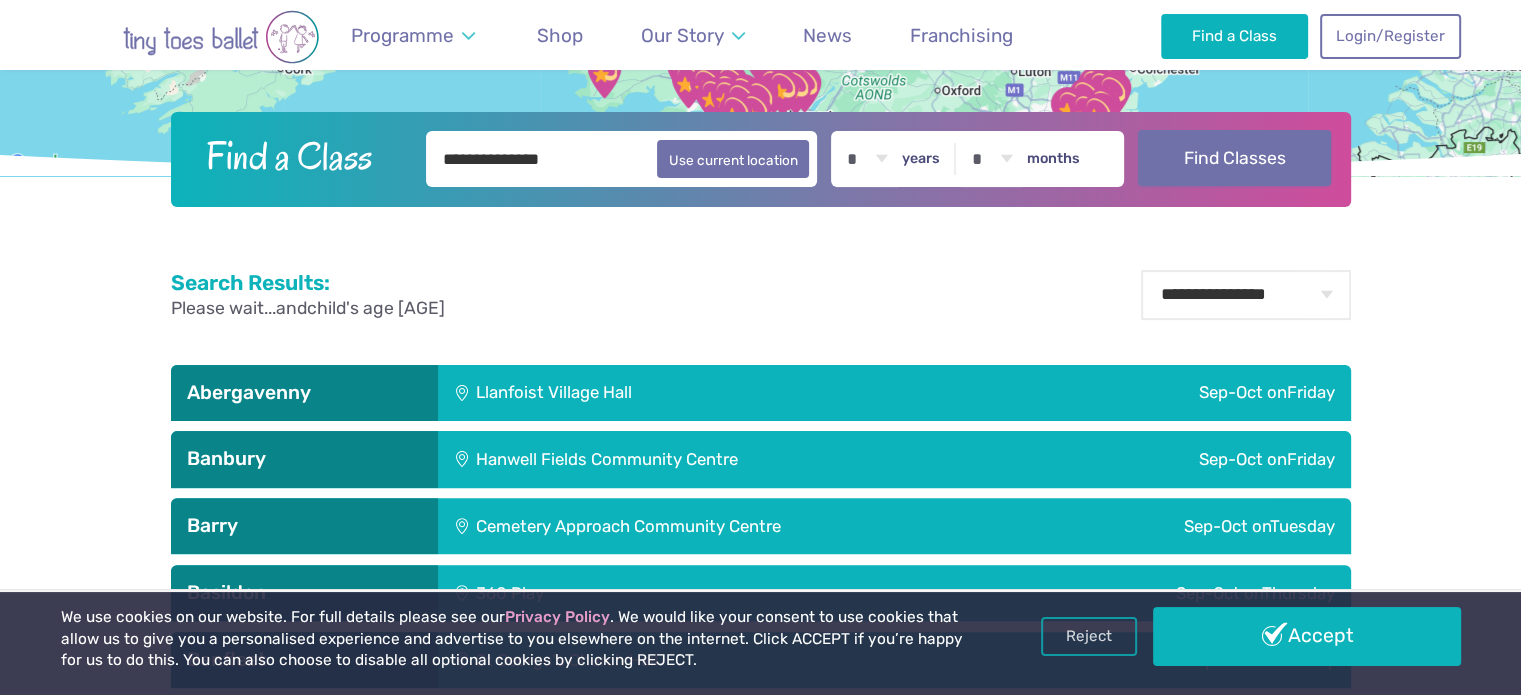 click on "Find Classes" at bounding box center (1234, 158) 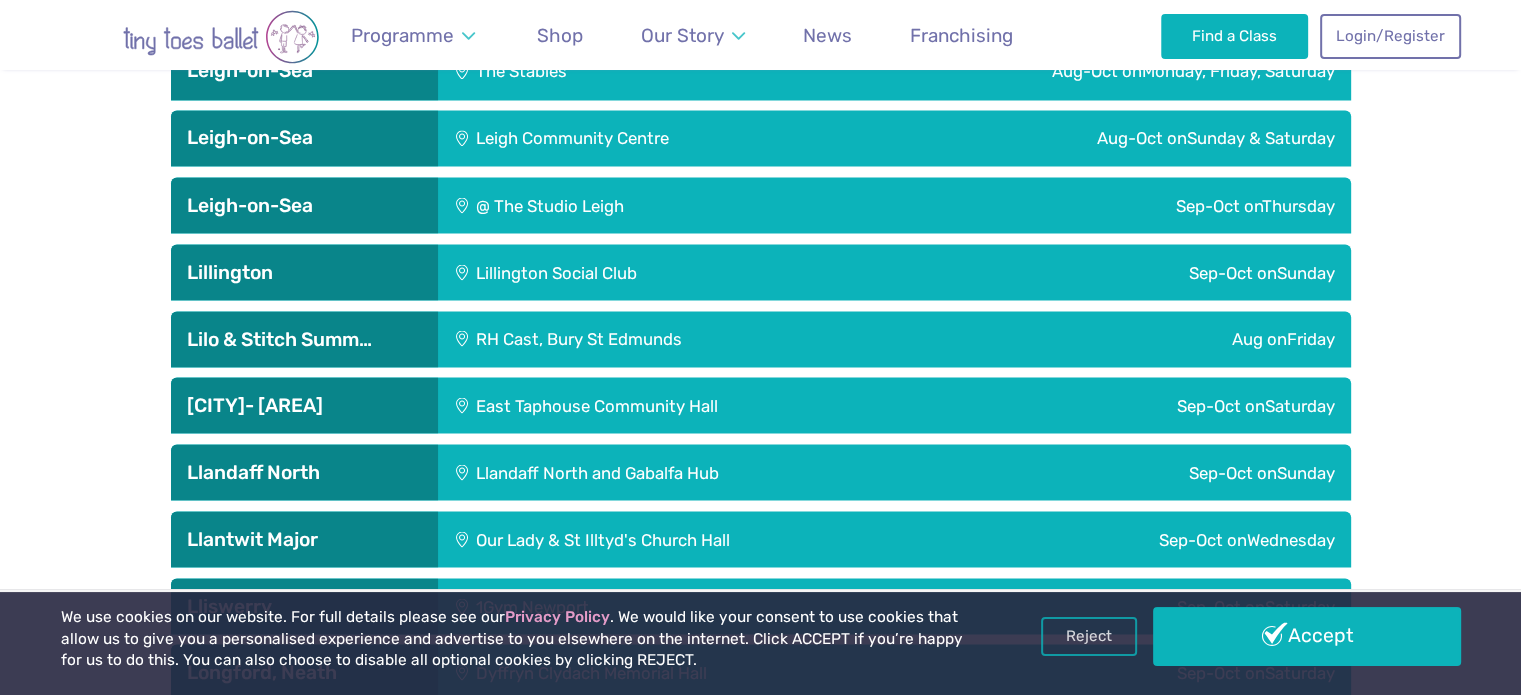 scroll, scrollTop: 3616, scrollLeft: 0, axis: vertical 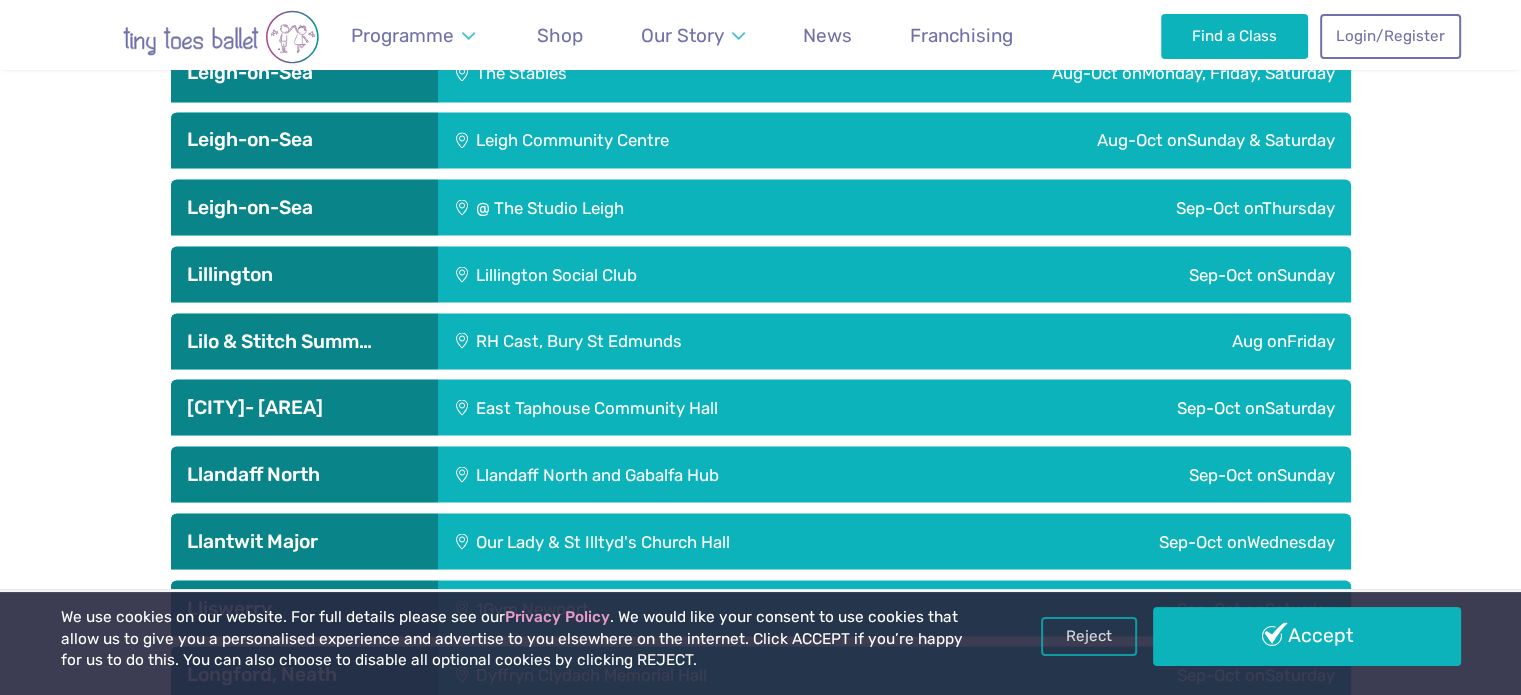 click on "Sep-Oct on  Sunday" at bounding box center (1144, 274) 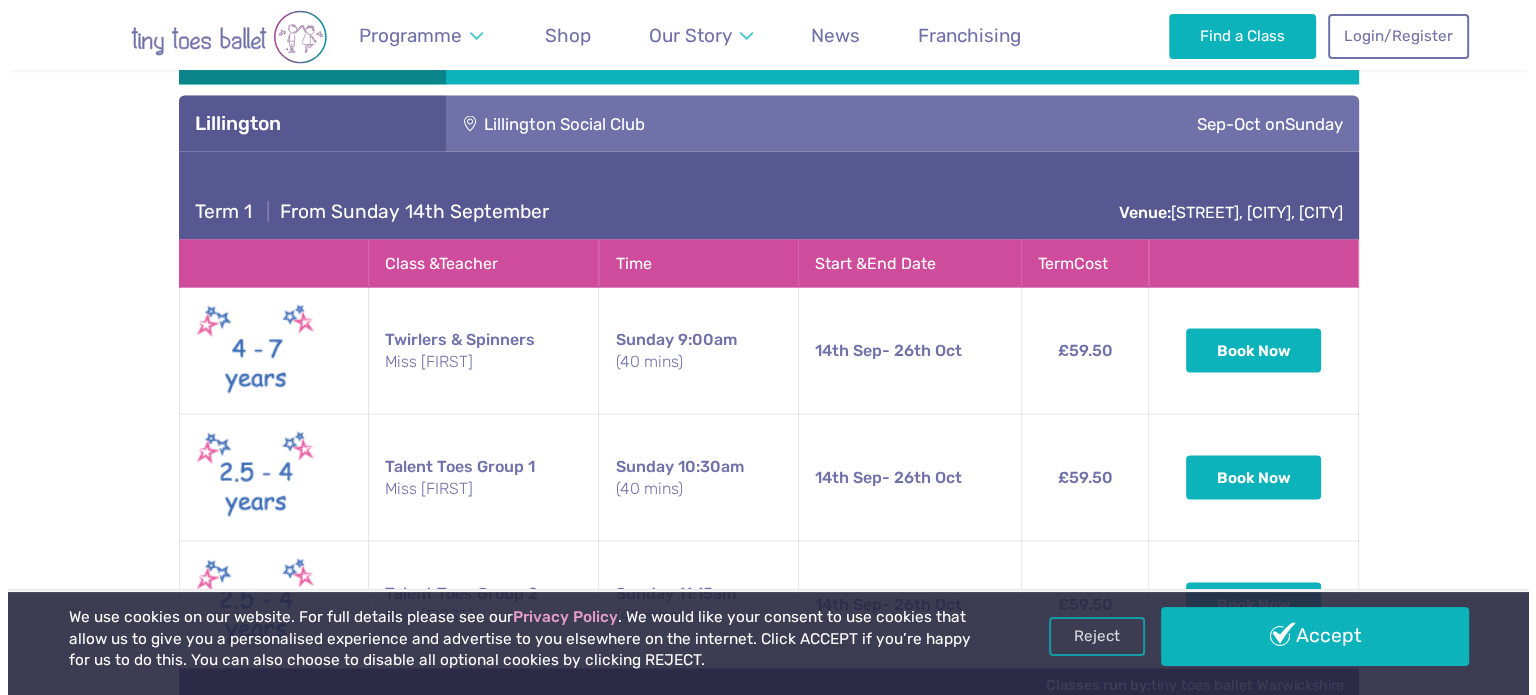 scroll, scrollTop: 3768, scrollLeft: 0, axis: vertical 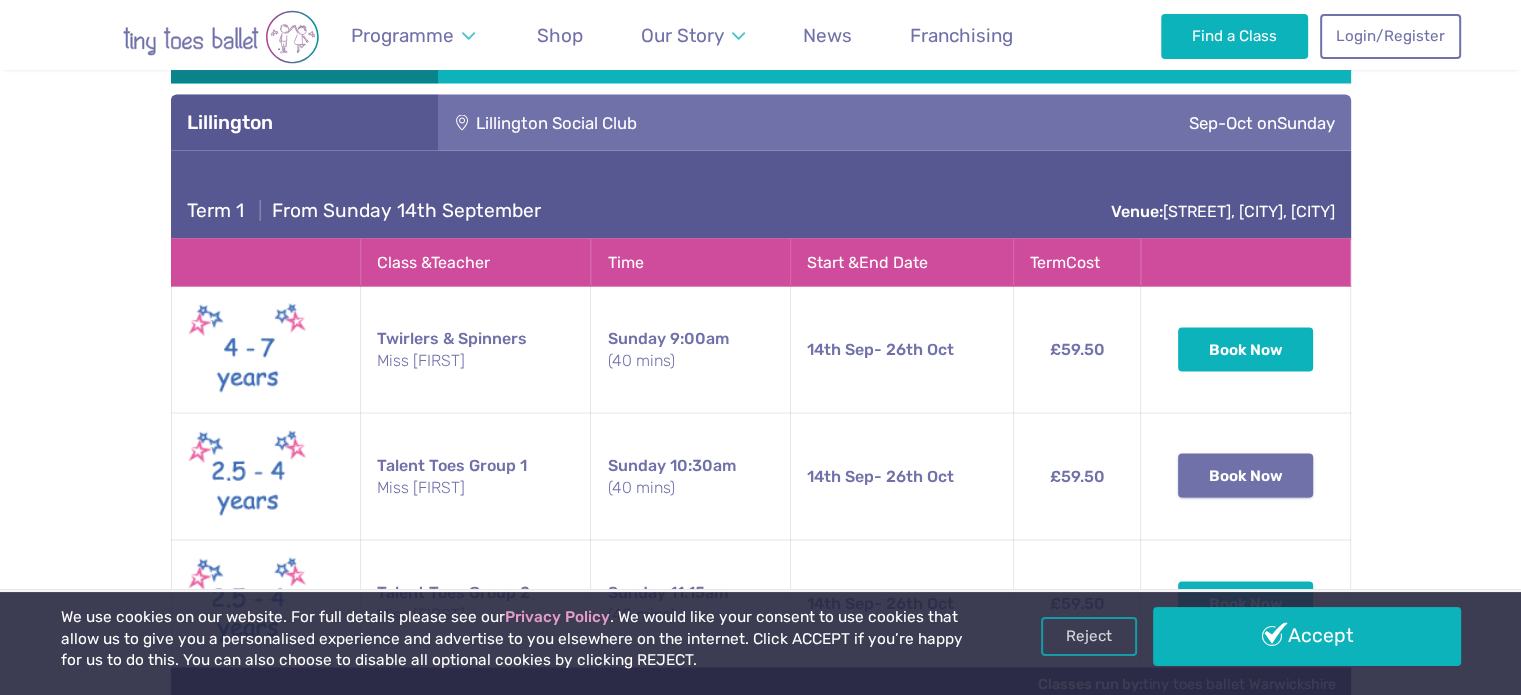 click on "Book Now" at bounding box center (1246, 475) 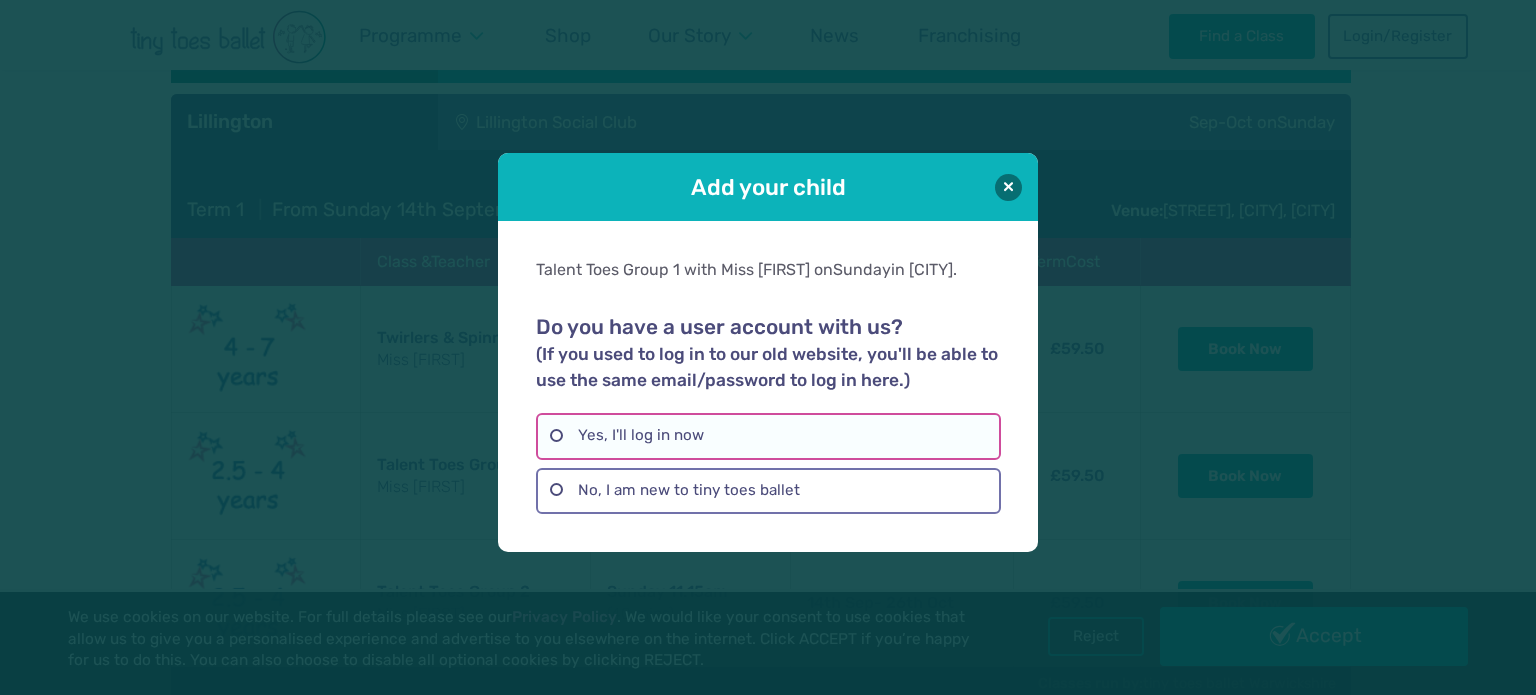 click on "Yes, I'll log in now" at bounding box center (768, 436) 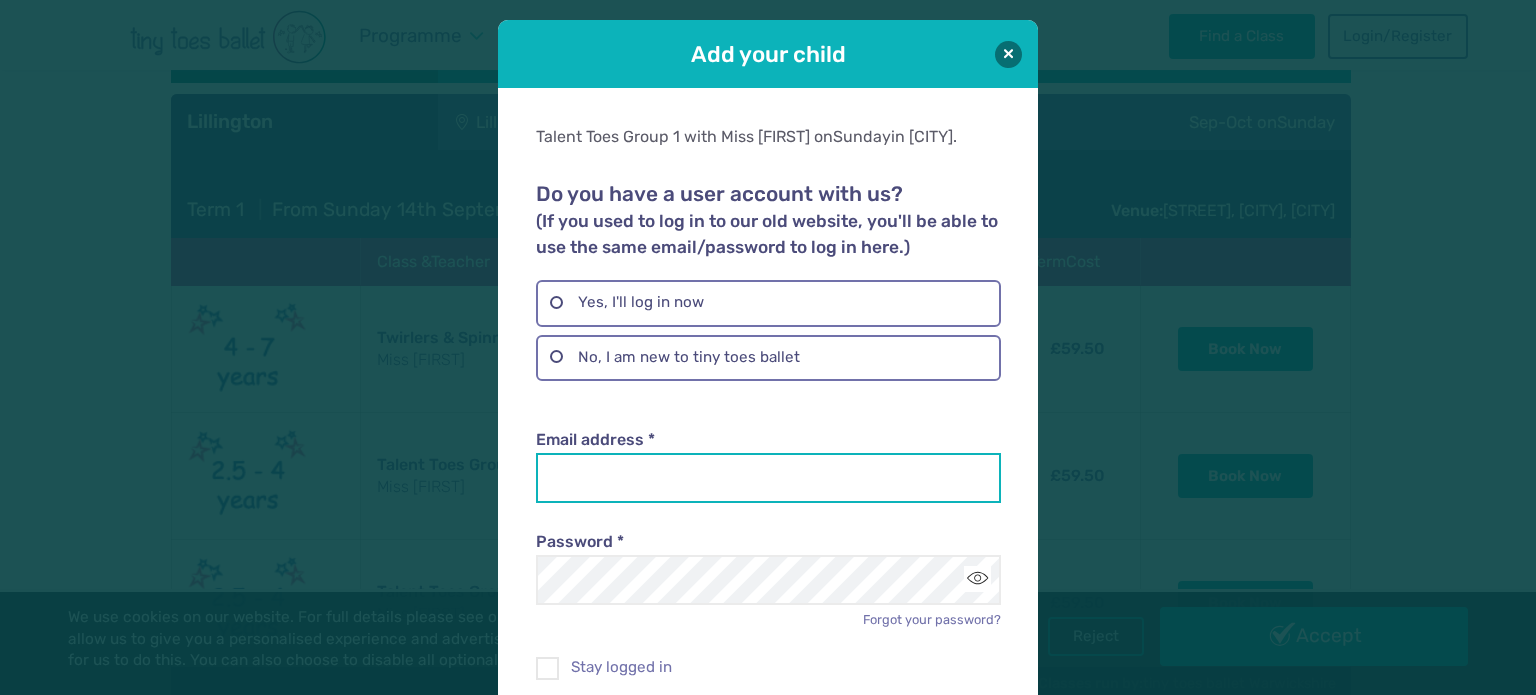 click on "Email address *" at bounding box center (768, 478) 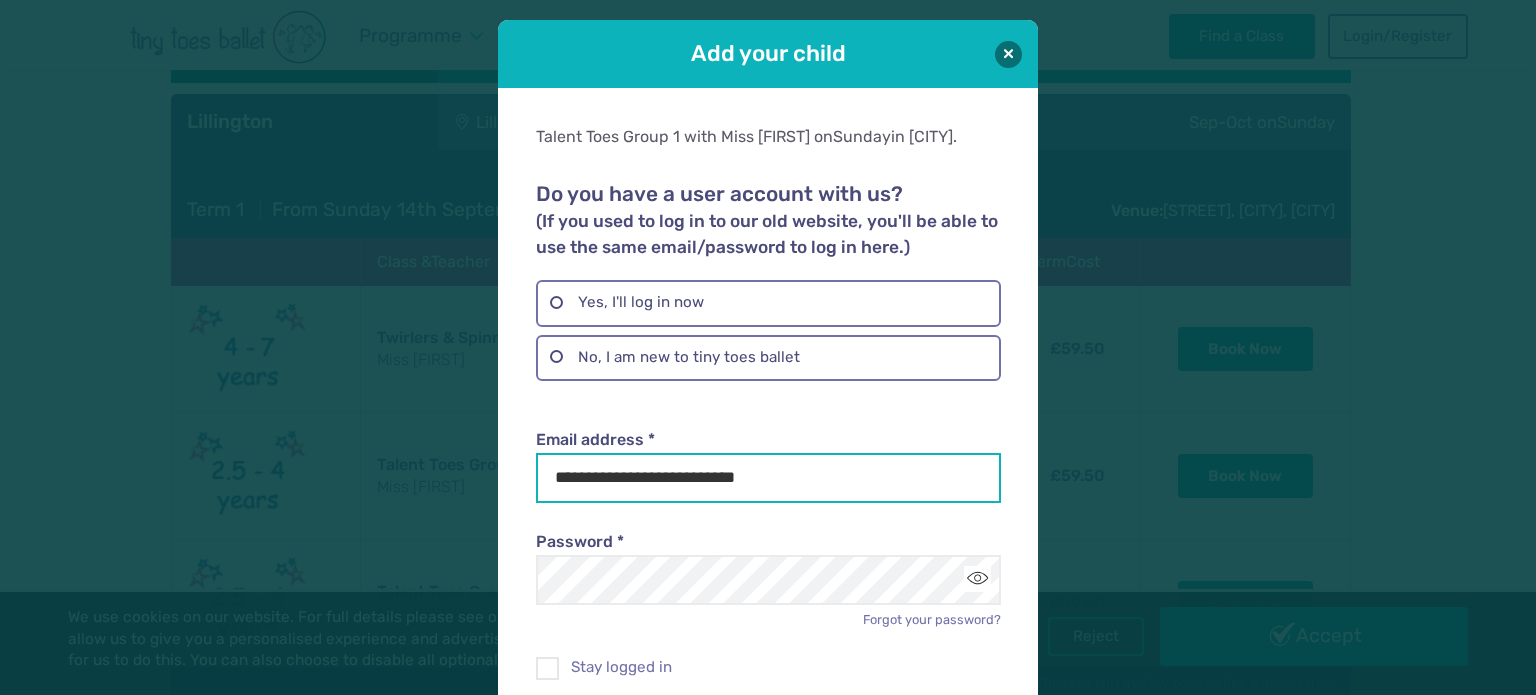 click on "**********" at bounding box center (768, 478) 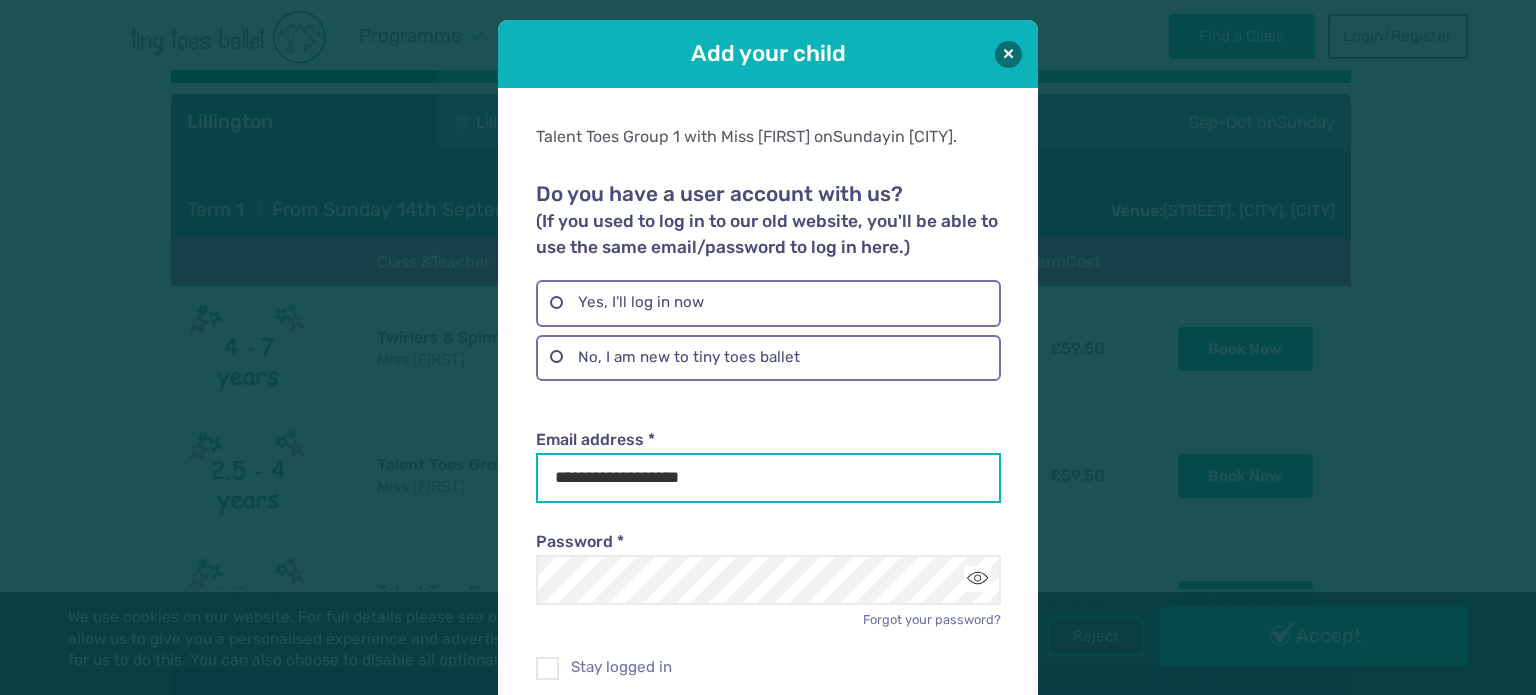 type on "**********" 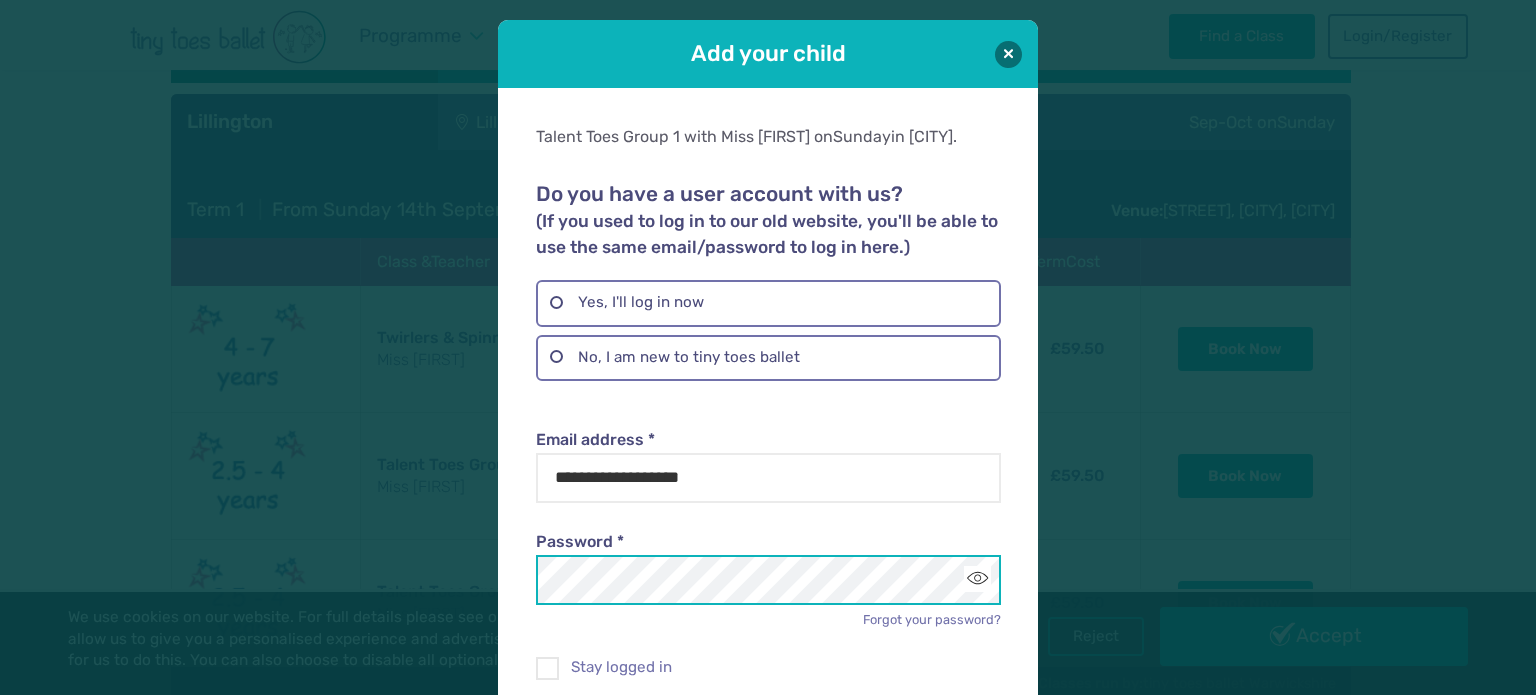 scroll, scrollTop: 63, scrollLeft: 0, axis: vertical 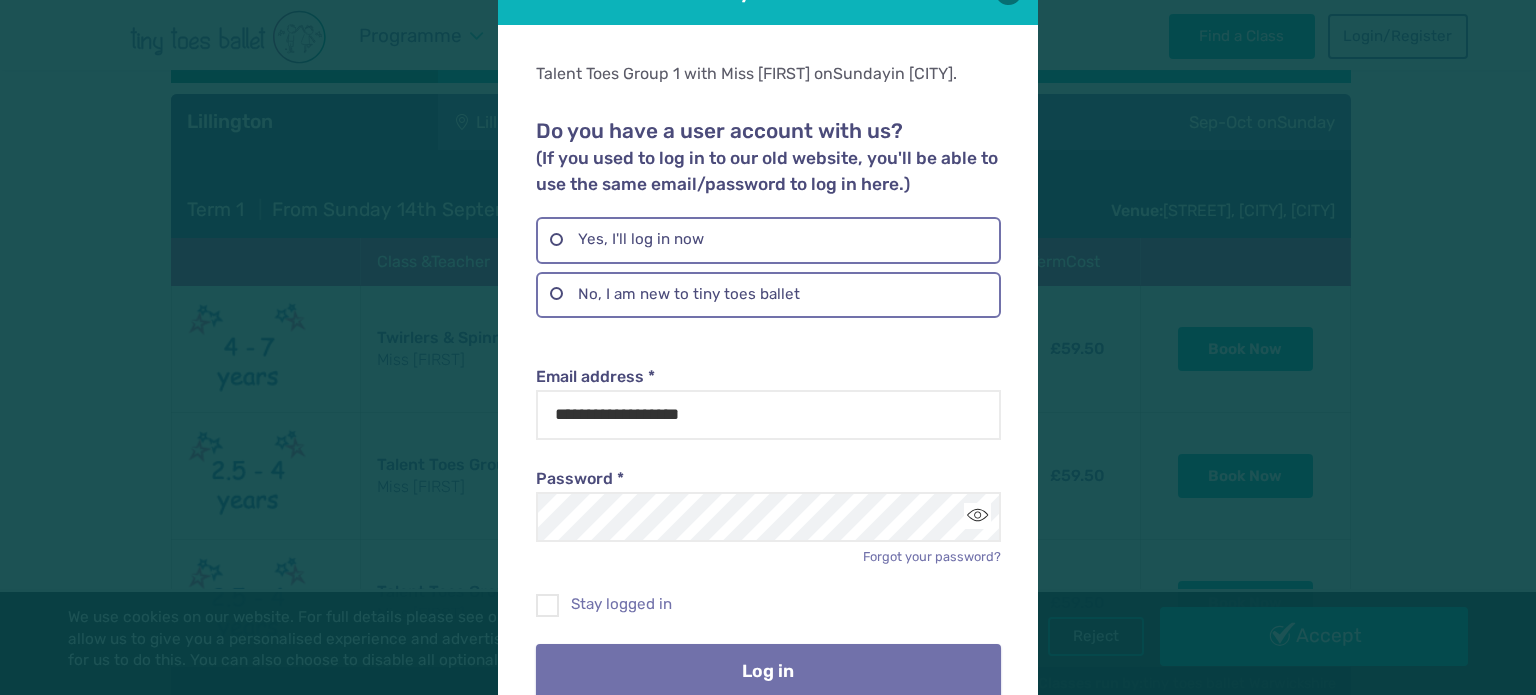 click on "Log in" at bounding box center [768, 672] 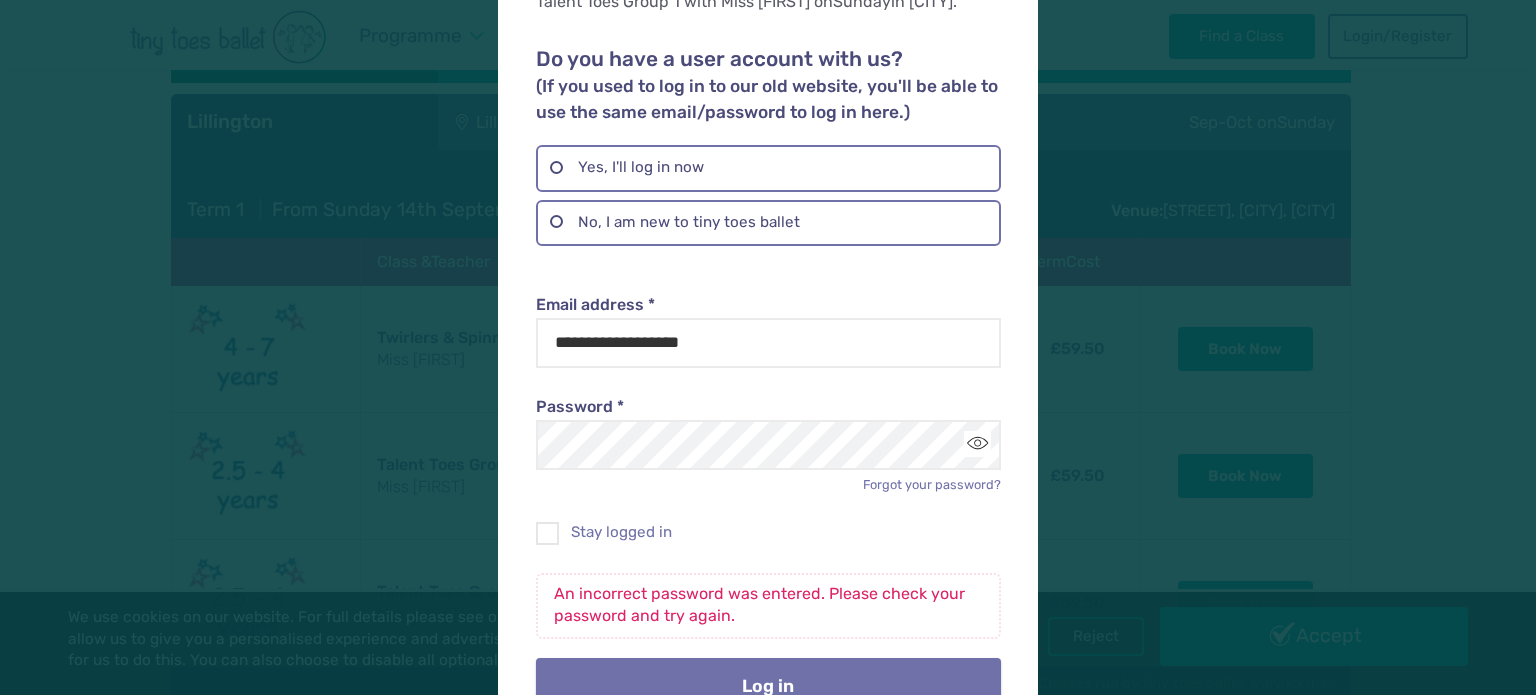 scroll, scrollTop: 139, scrollLeft: 0, axis: vertical 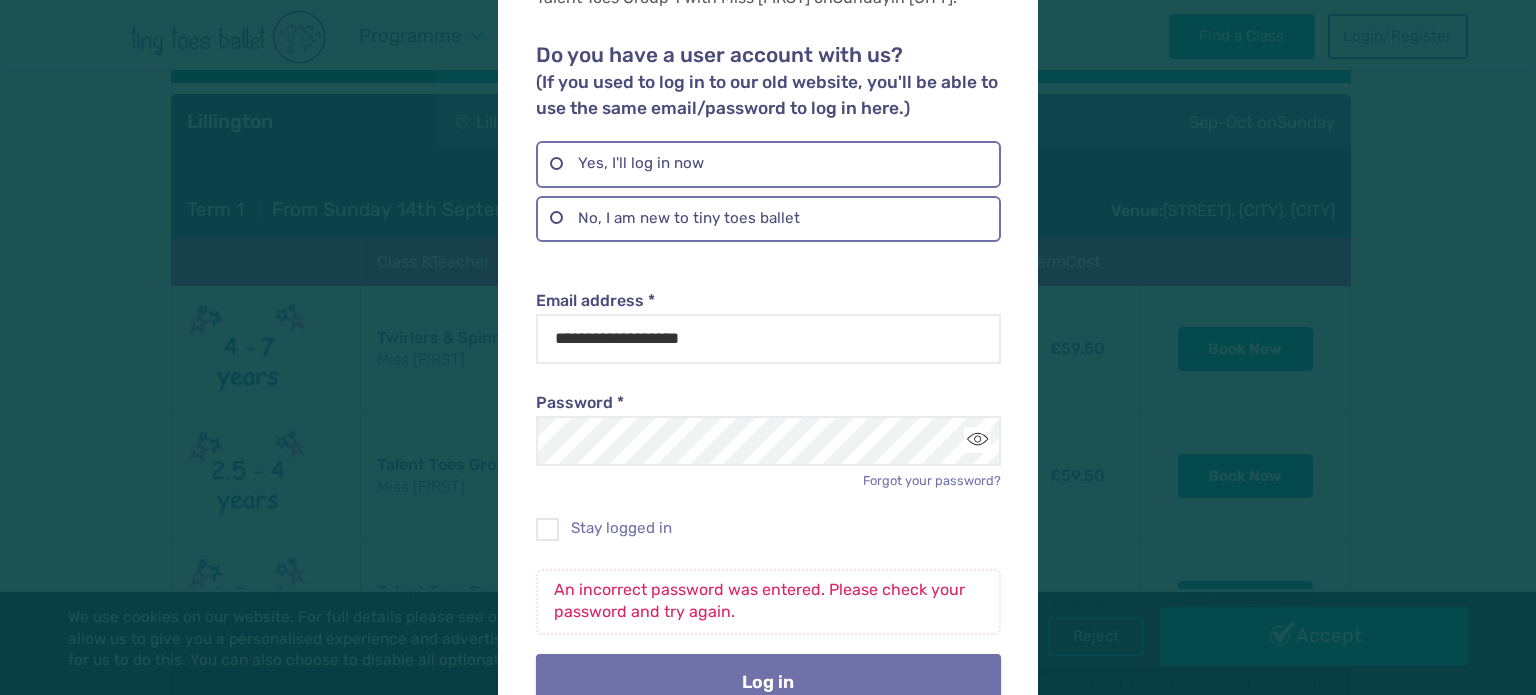 click on "Log in" at bounding box center (768, 682) 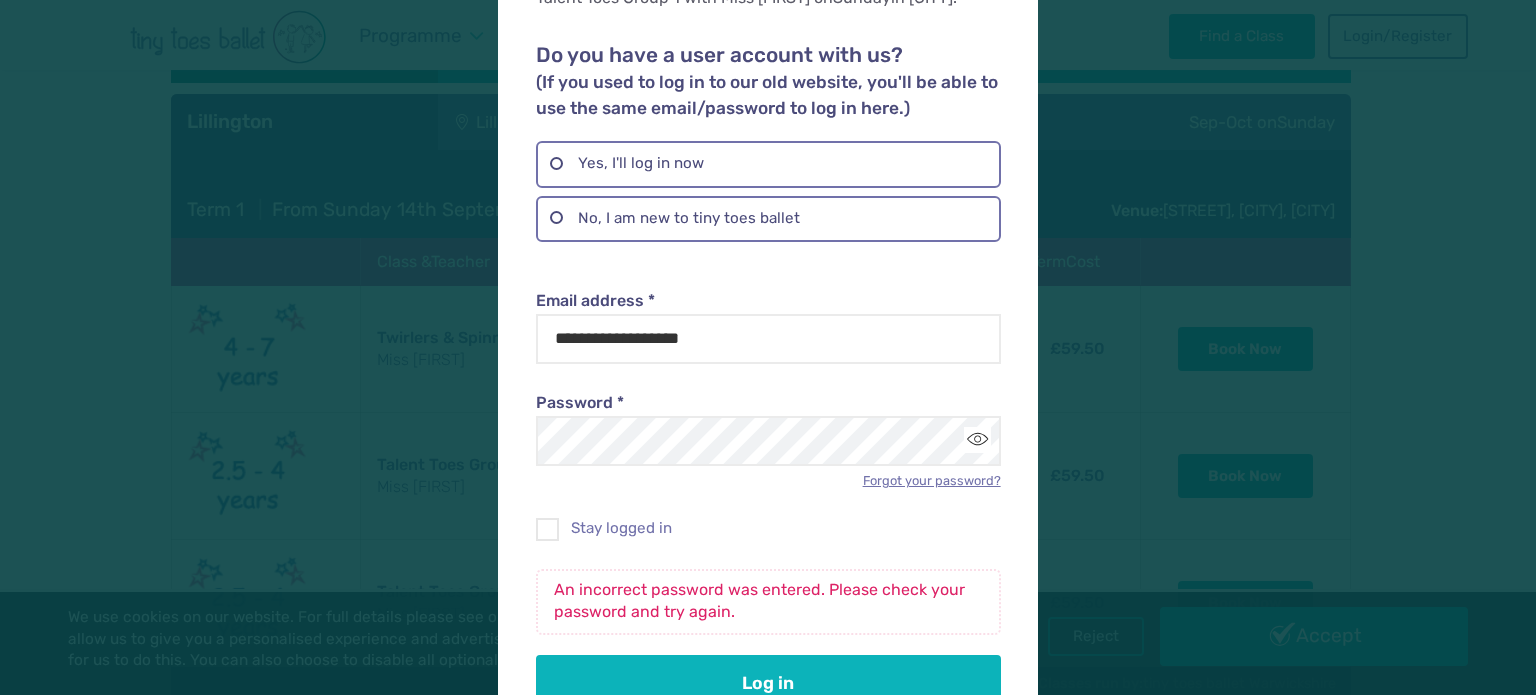 click on "Forgot your password?" at bounding box center (932, 480) 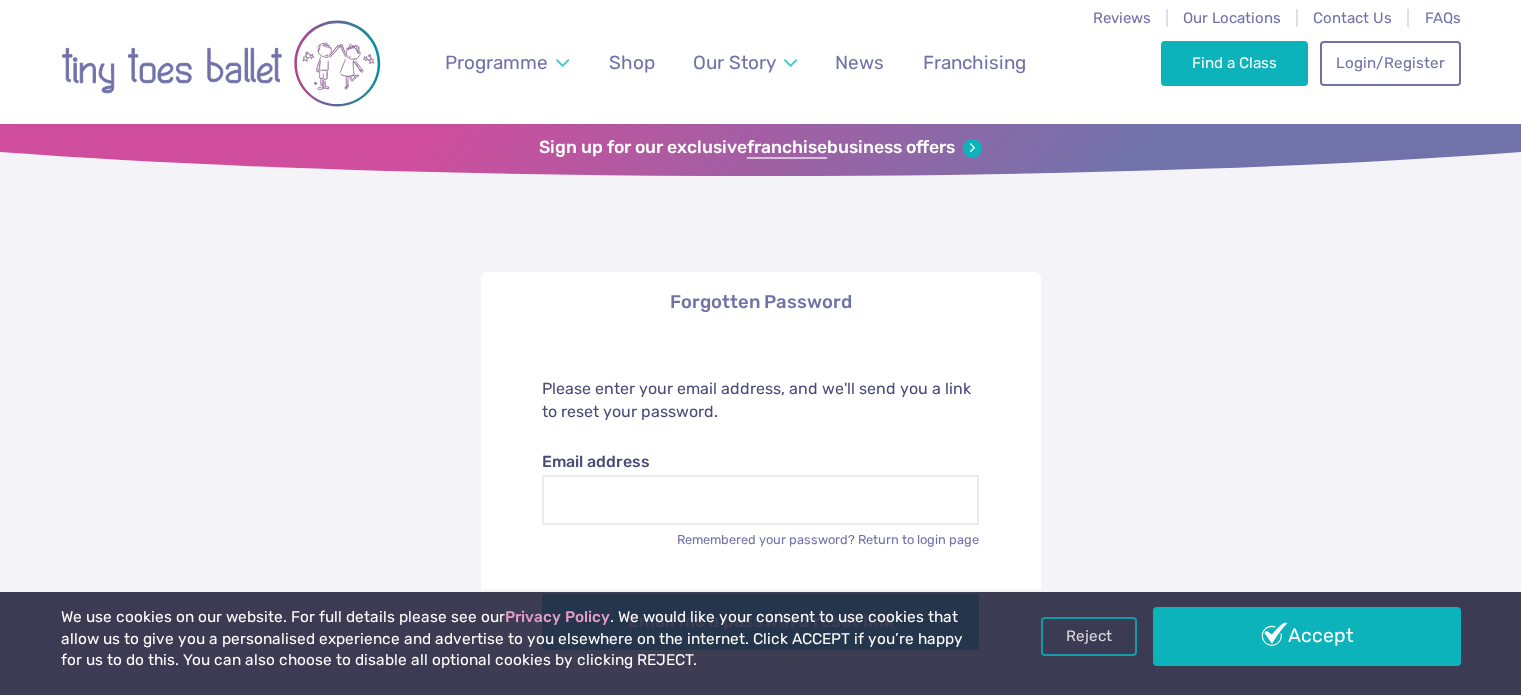 scroll, scrollTop: 0, scrollLeft: 0, axis: both 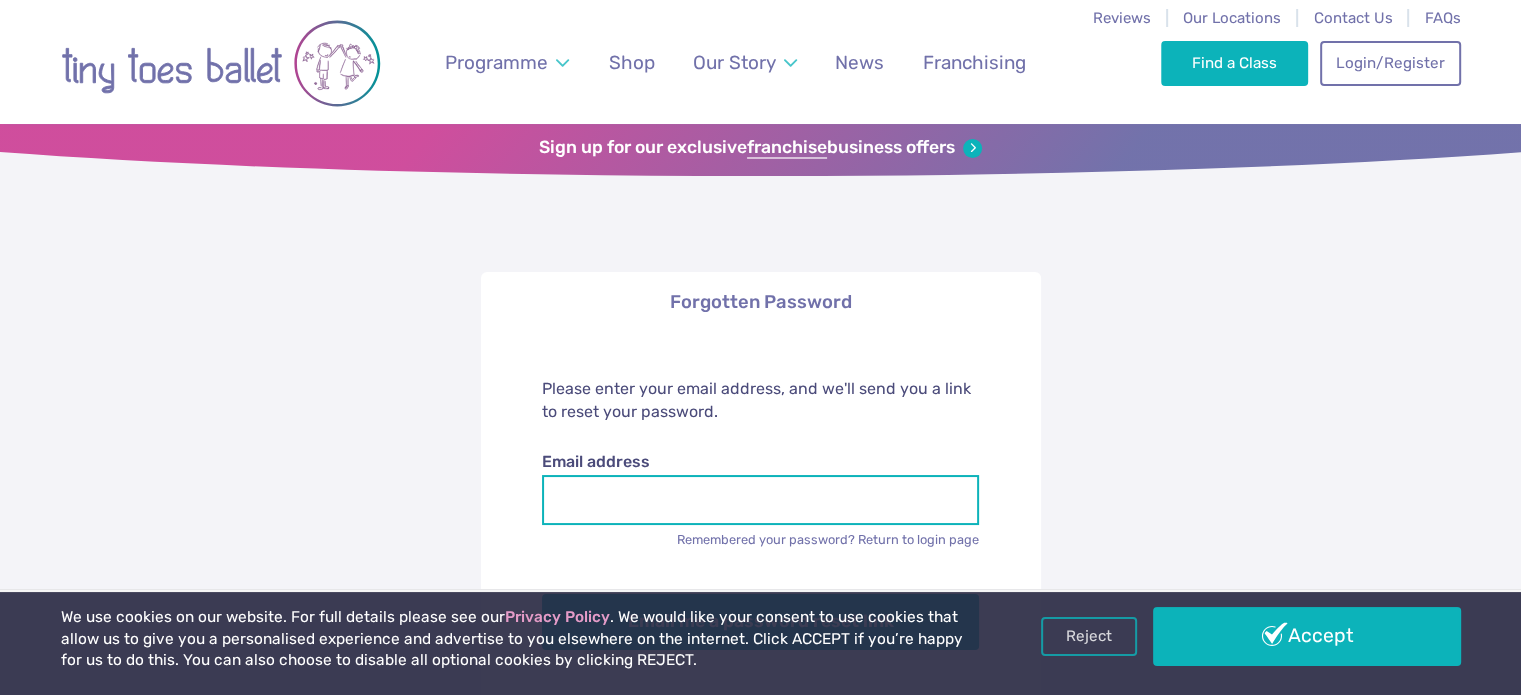 click on "Email address" at bounding box center (760, 500) 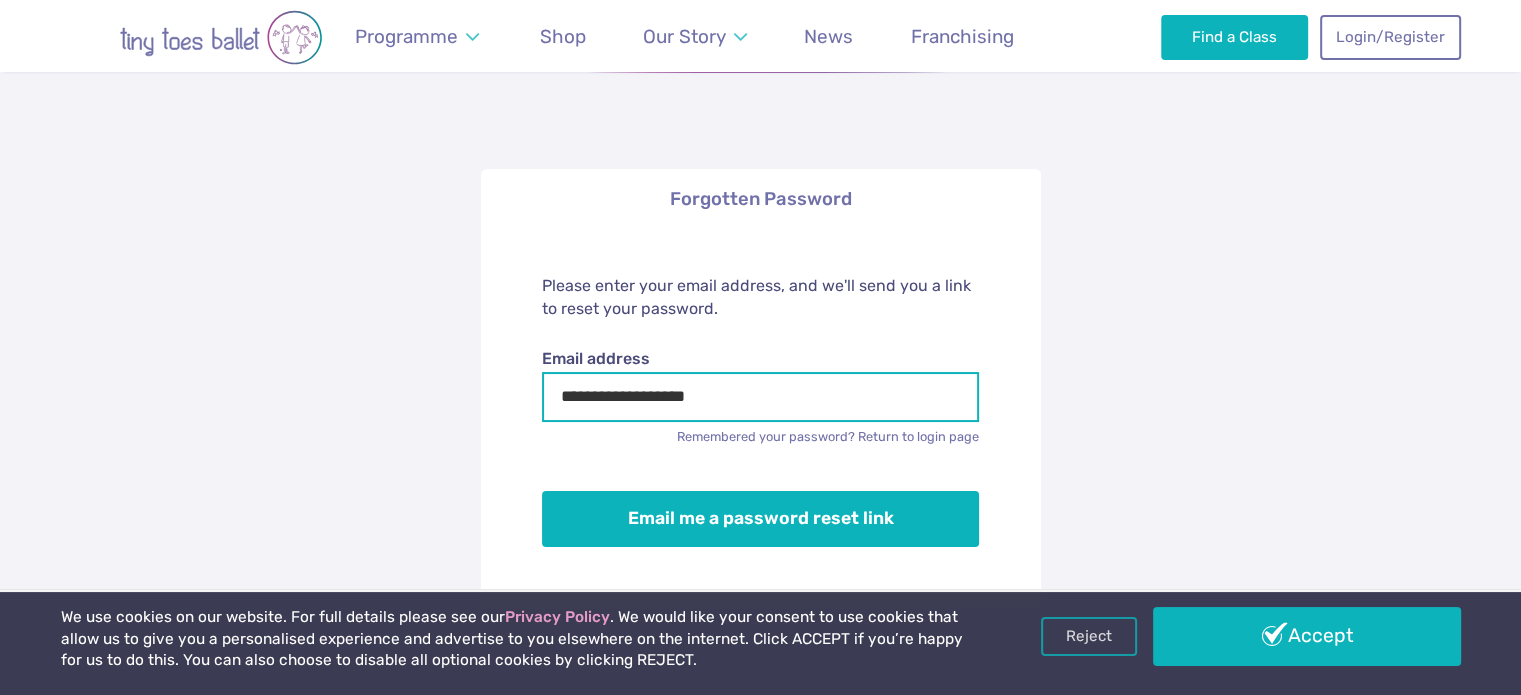 scroll, scrollTop: 104, scrollLeft: 0, axis: vertical 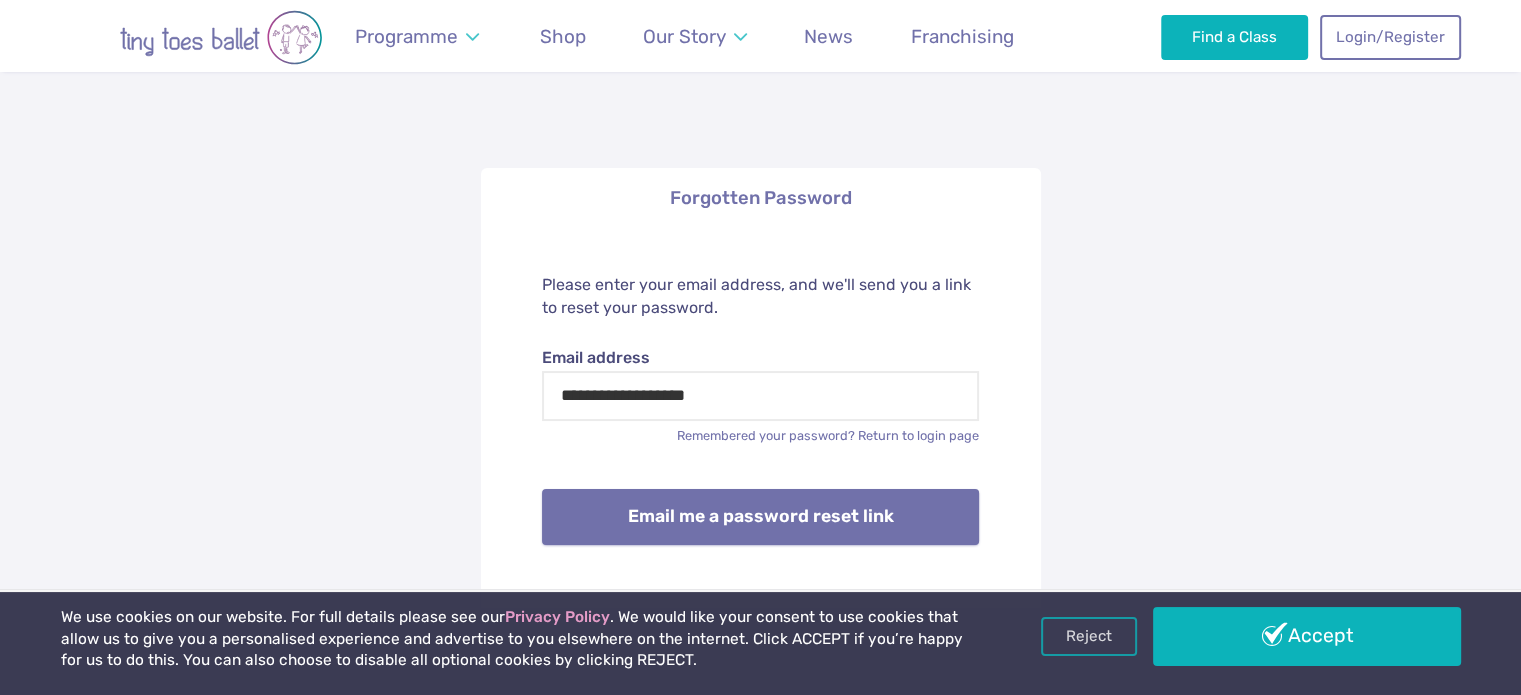 click on "Email me a password reset link" at bounding box center [760, 517] 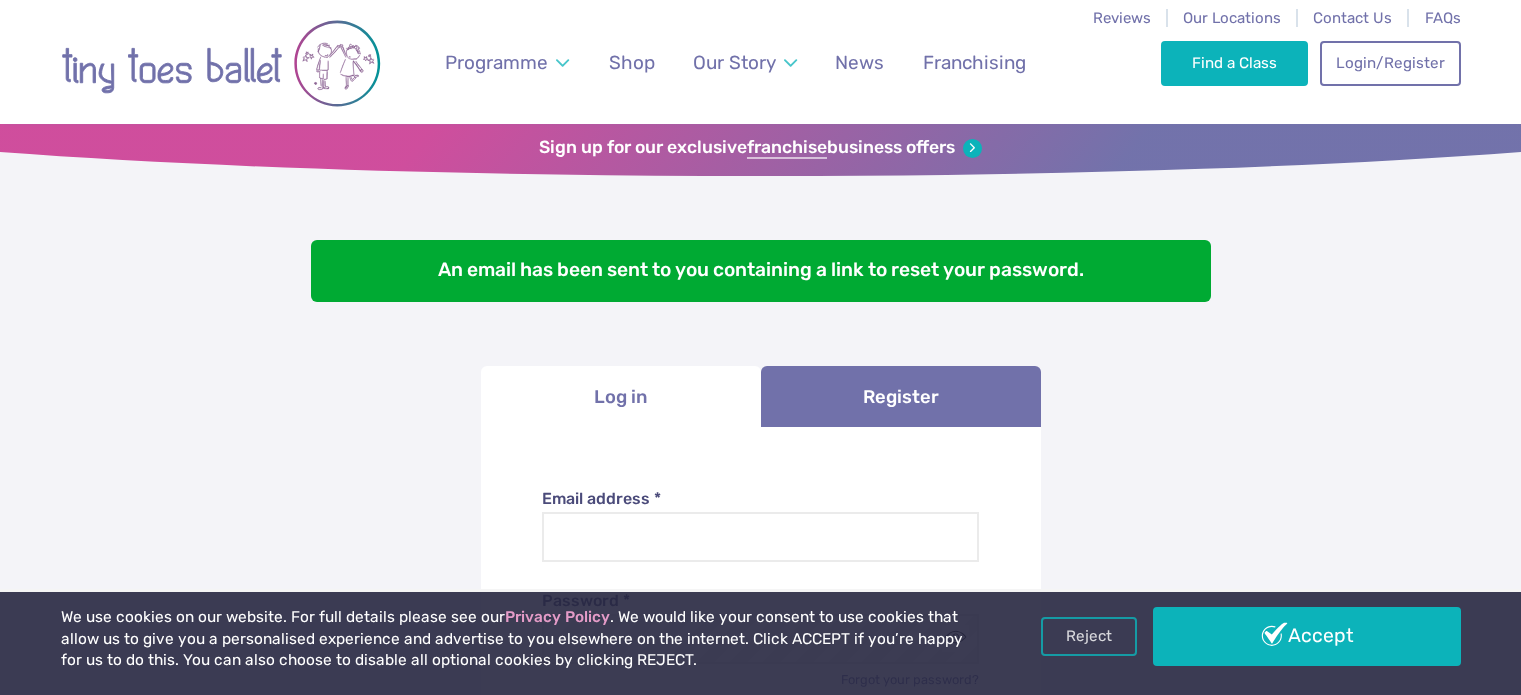 scroll, scrollTop: 0, scrollLeft: 0, axis: both 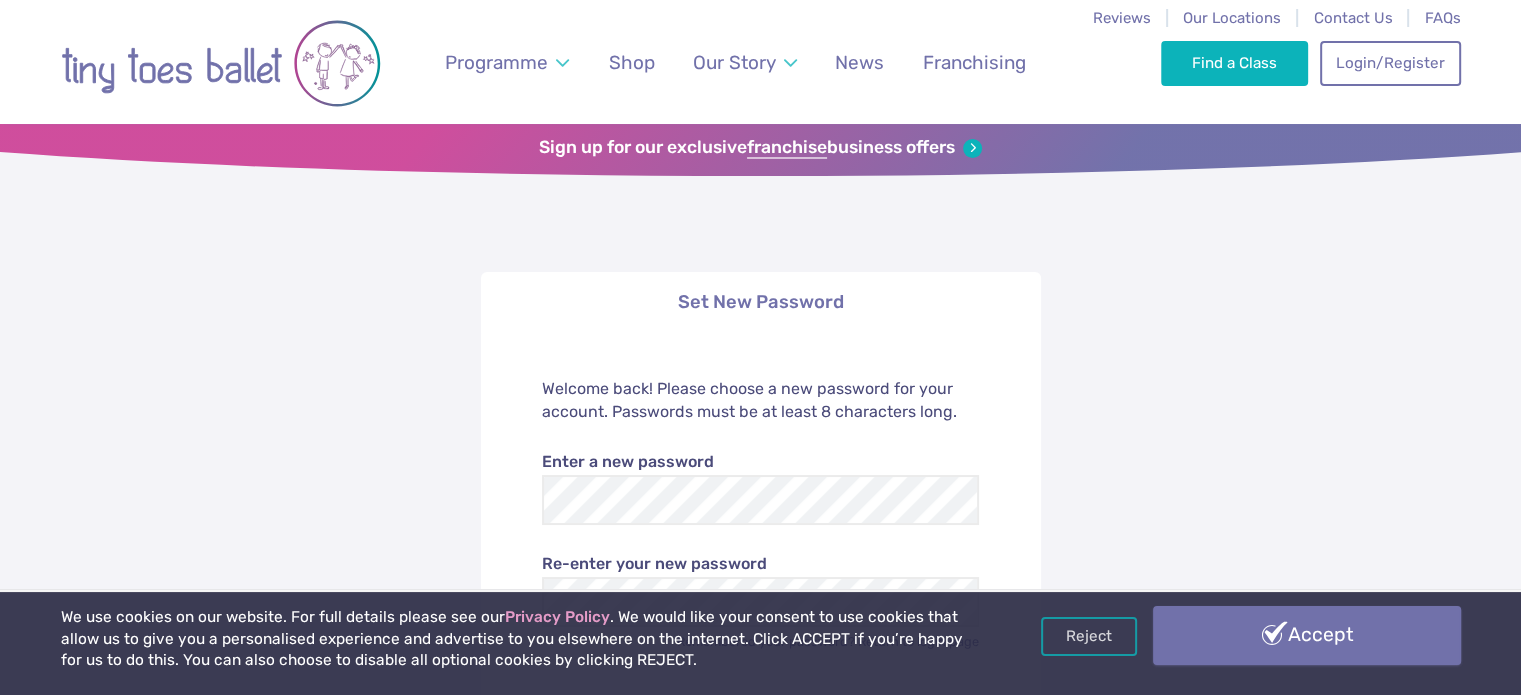 click on "Accept" at bounding box center [1307, 635] 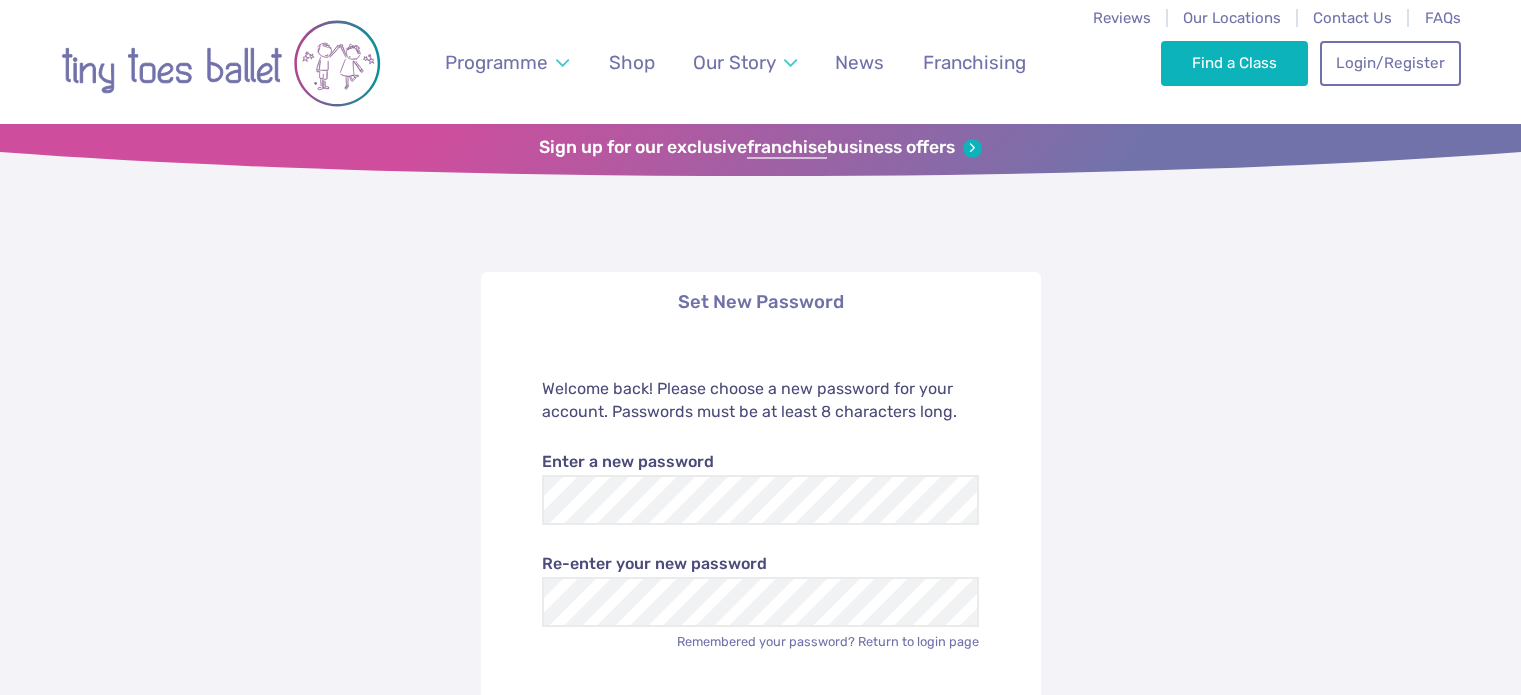 scroll, scrollTop: 0, scrollLeft: 0, axis: both 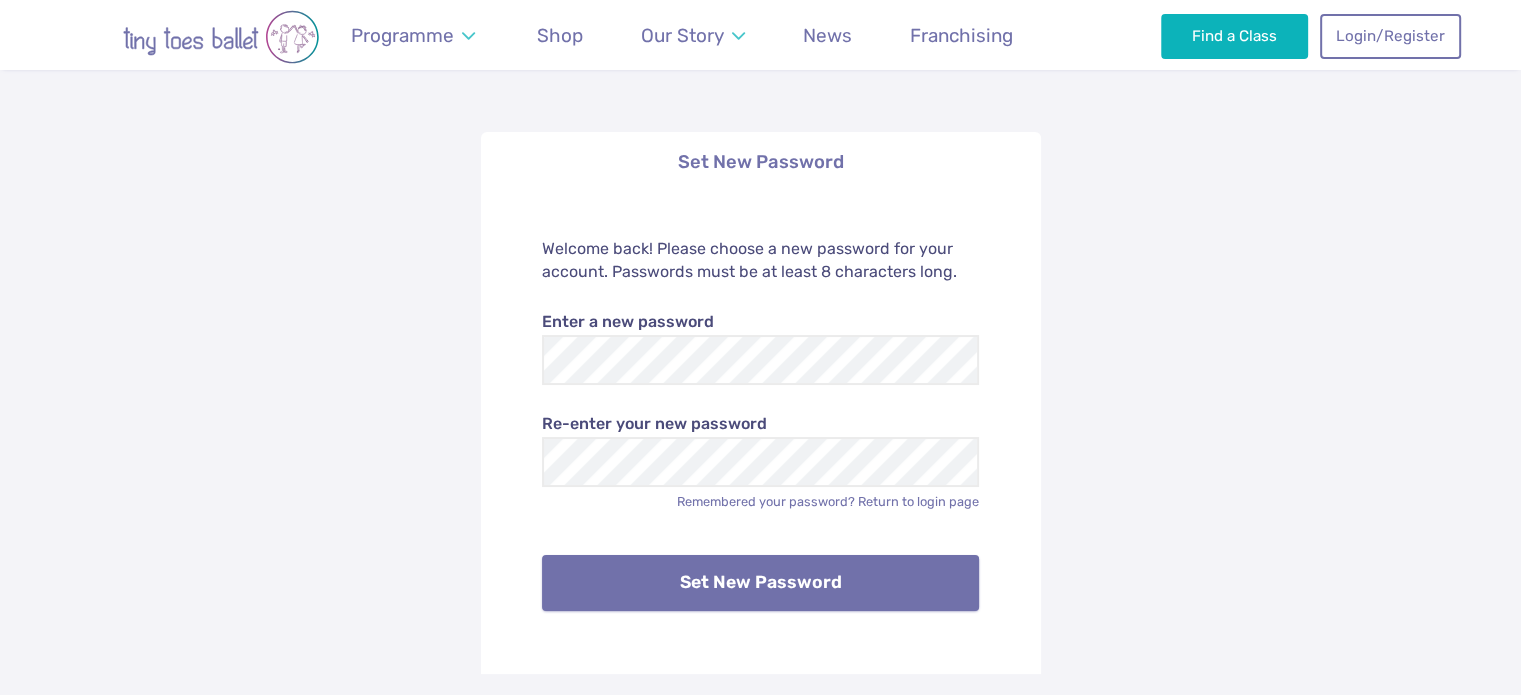 click on "Set New Password" at bounding box center (760, 583) 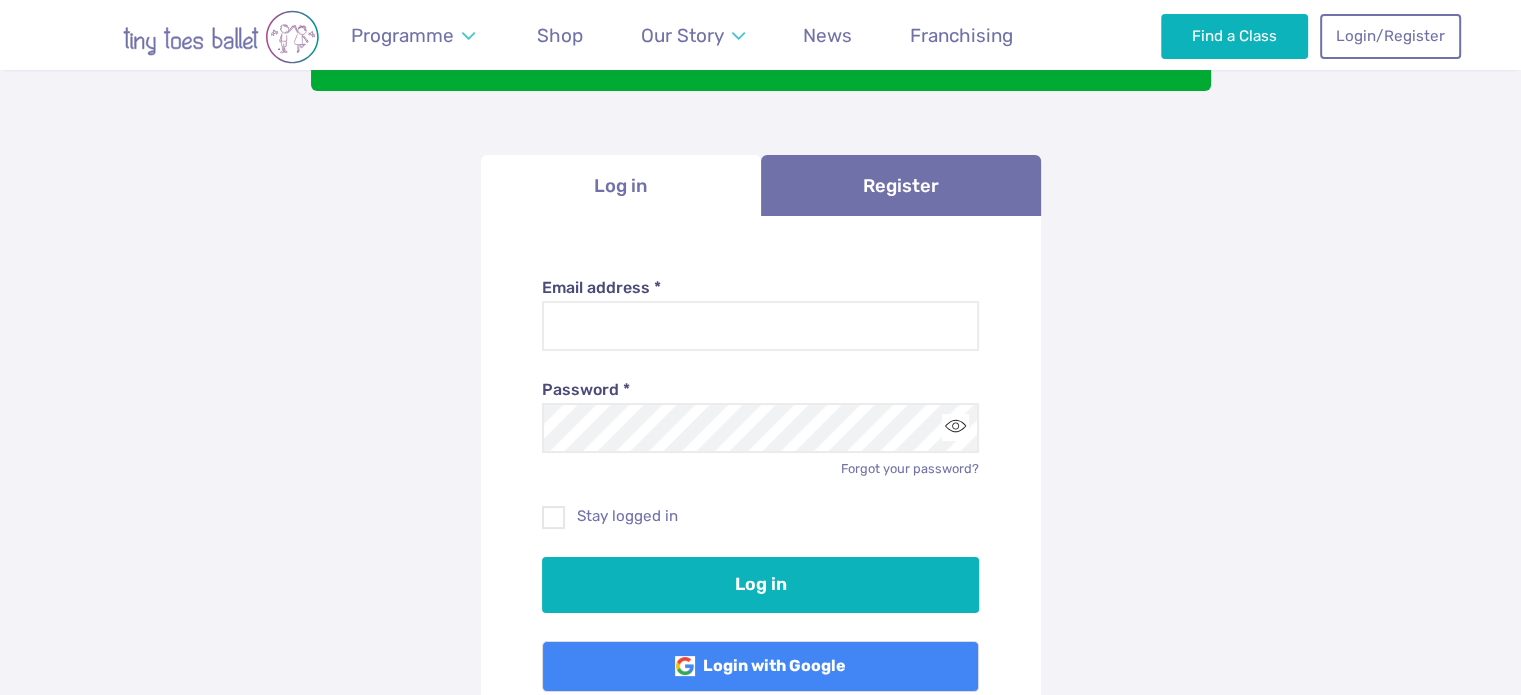 scroll, scrollTop: 212, scrollLeft: 0, axis: vertical 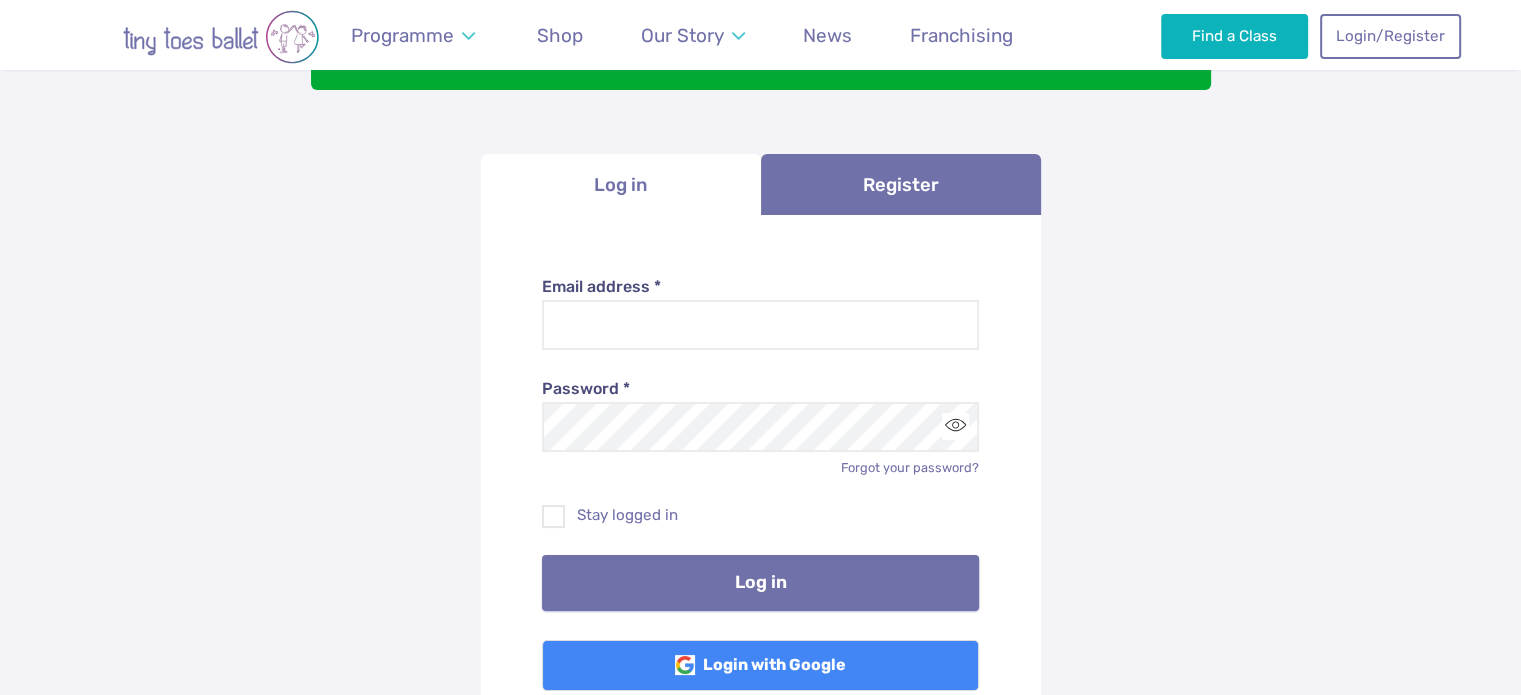 drag, startPoint x: 0, startPoint y: 0, endPoint x: 774, endPoint y: 588, distance: 972.0185 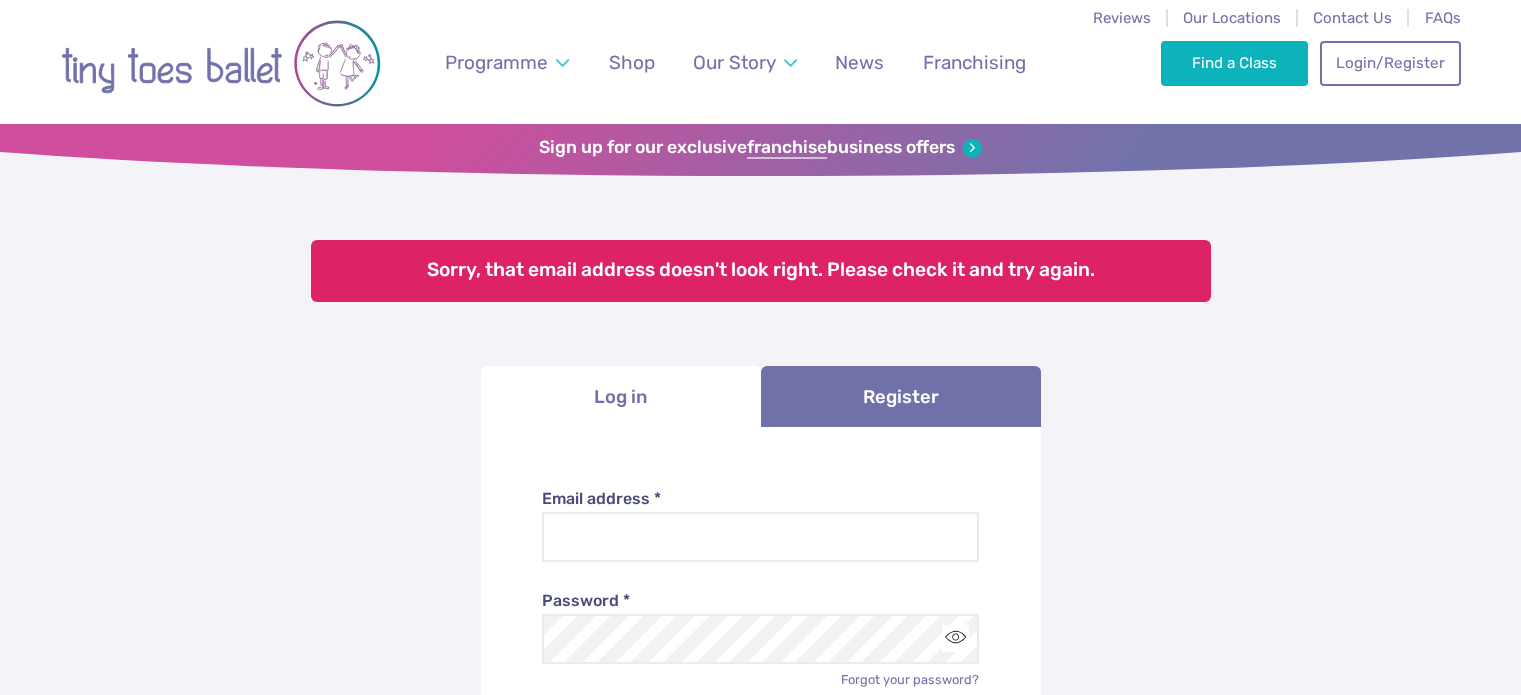 scroll, scrollTop: 0, scrollLeft: 0, axis: both 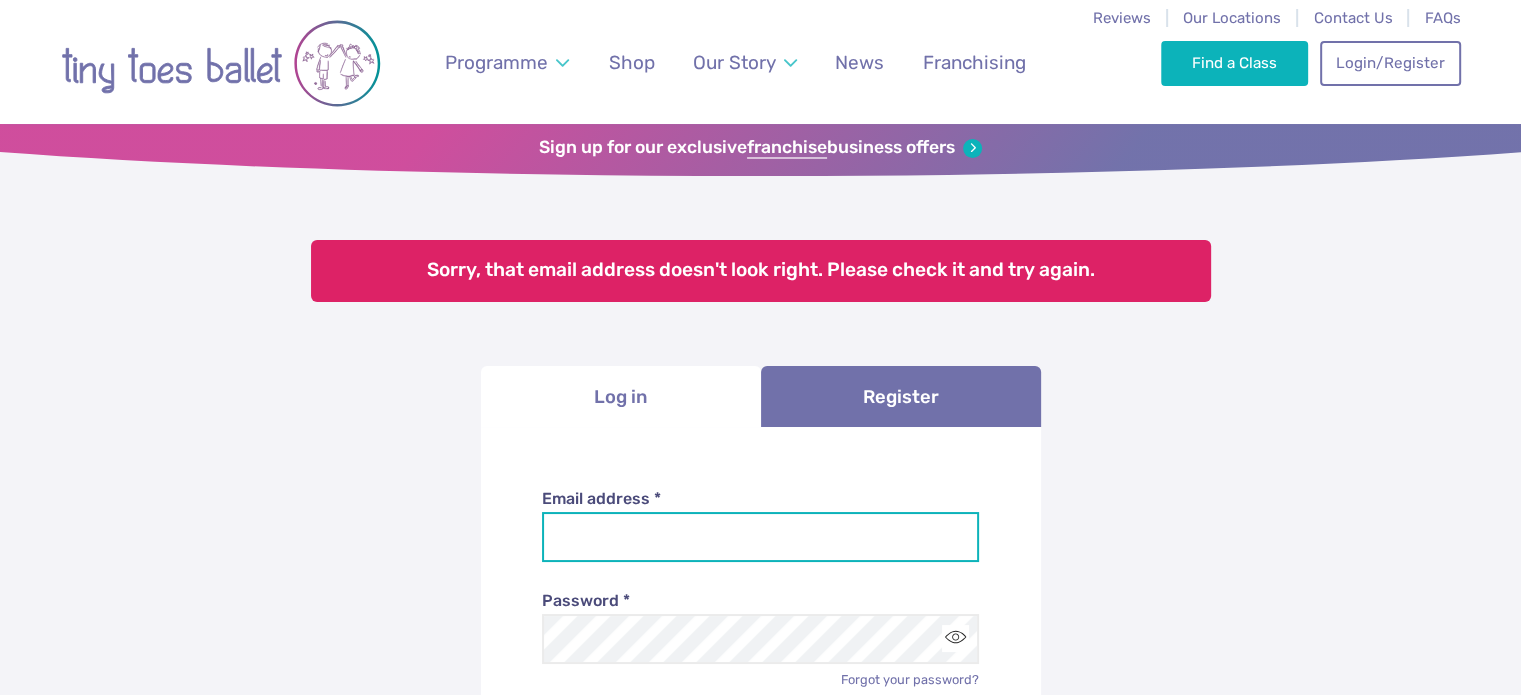 click on "Email address *" at bounding box center [760, 537] 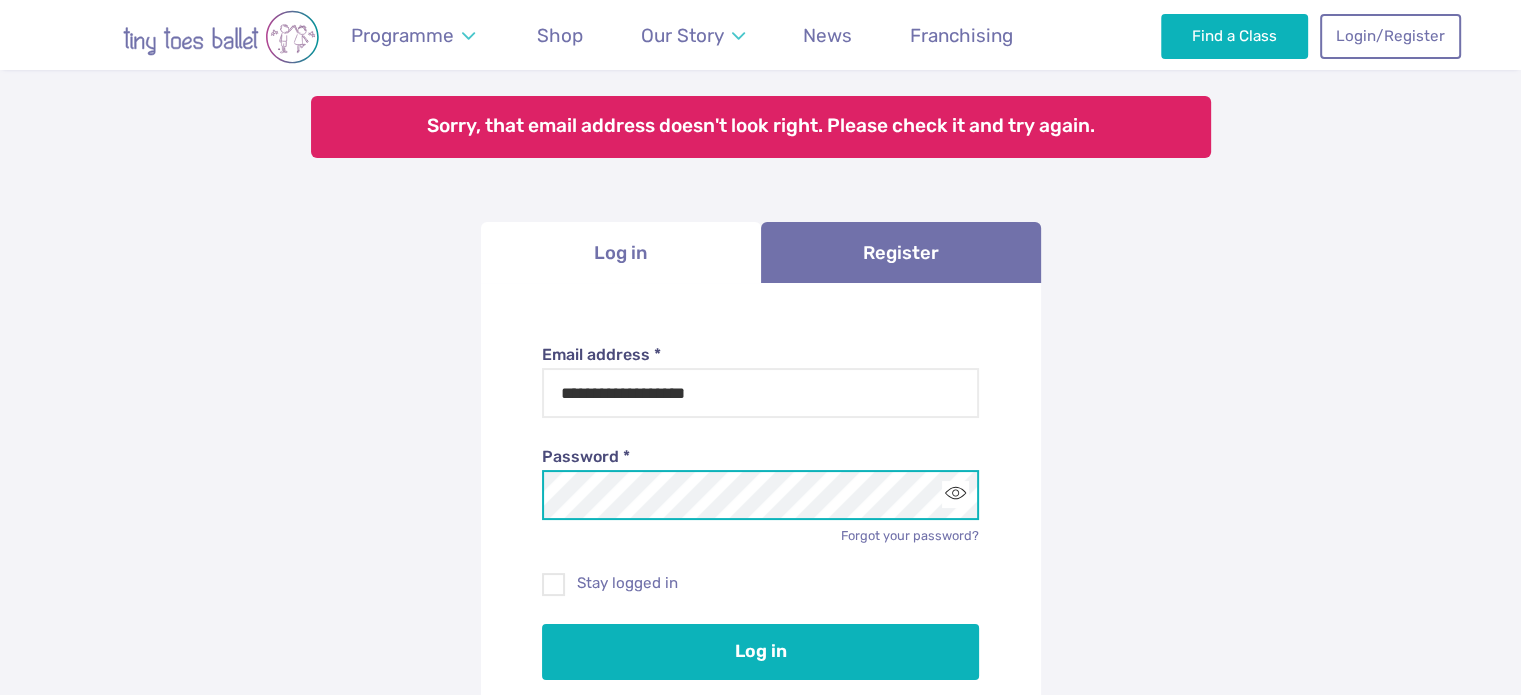 scroll, scrollTop: 148, scrollLeft: 0, axis: vertical 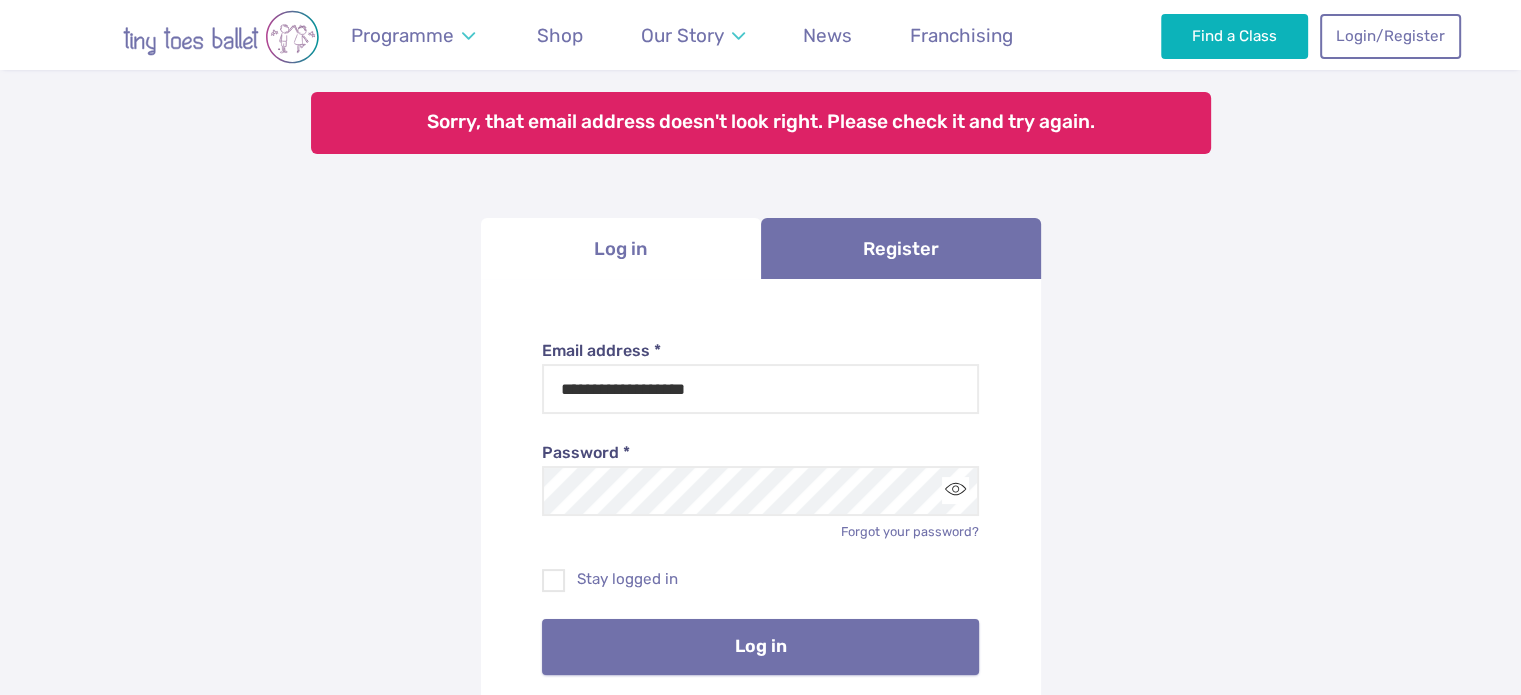click on "Log in" at bounding box center (760, 647) 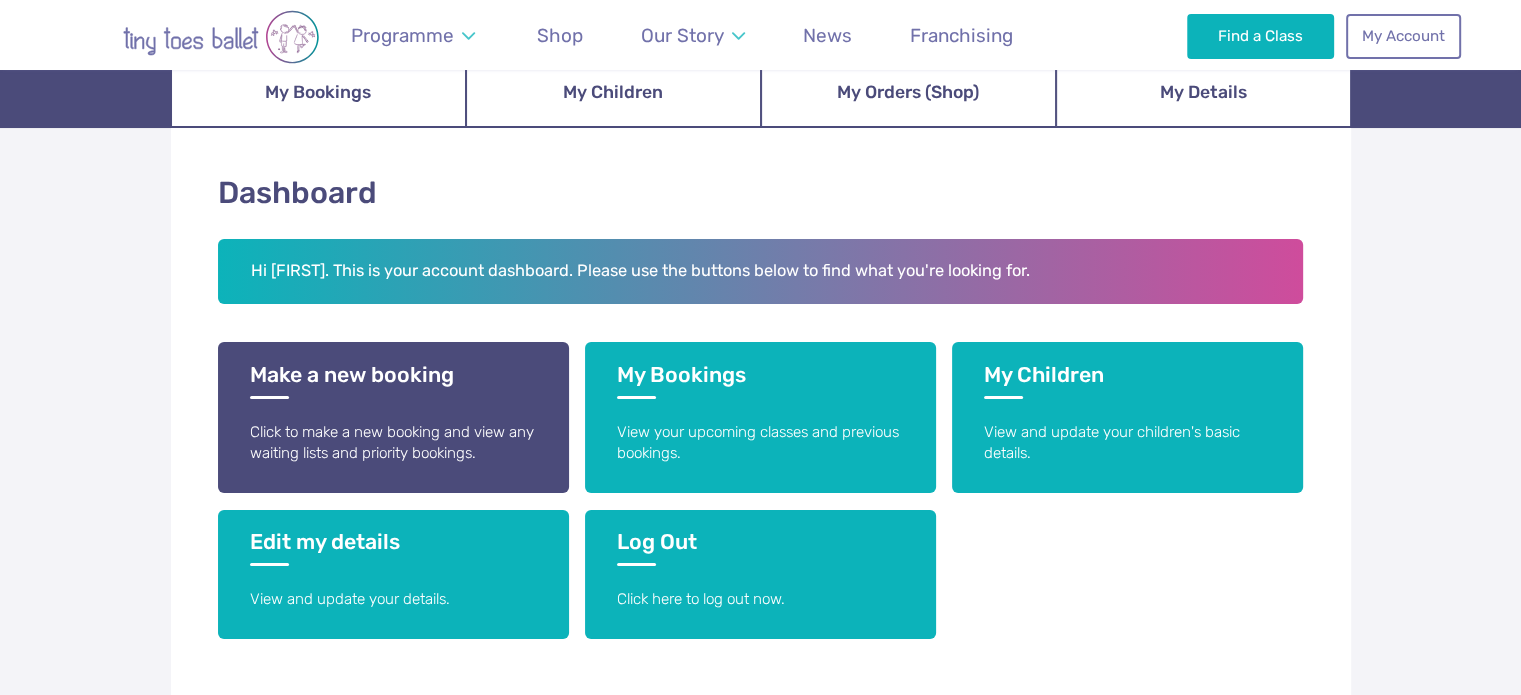 scroll, scrollTop: 246, scrollLeft: 0, axis: vertical 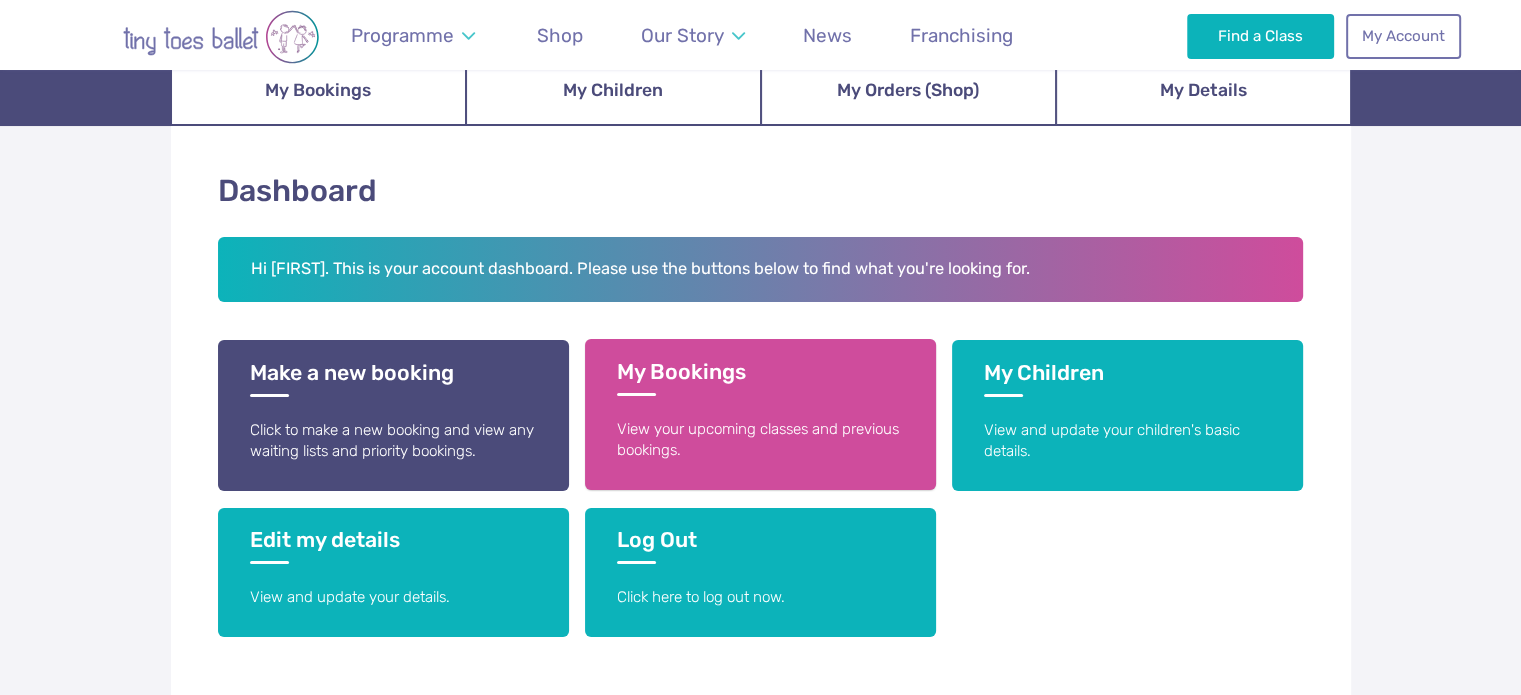 click on "View your upcoming classes and previous bookings." at bounding box center (760, 440) 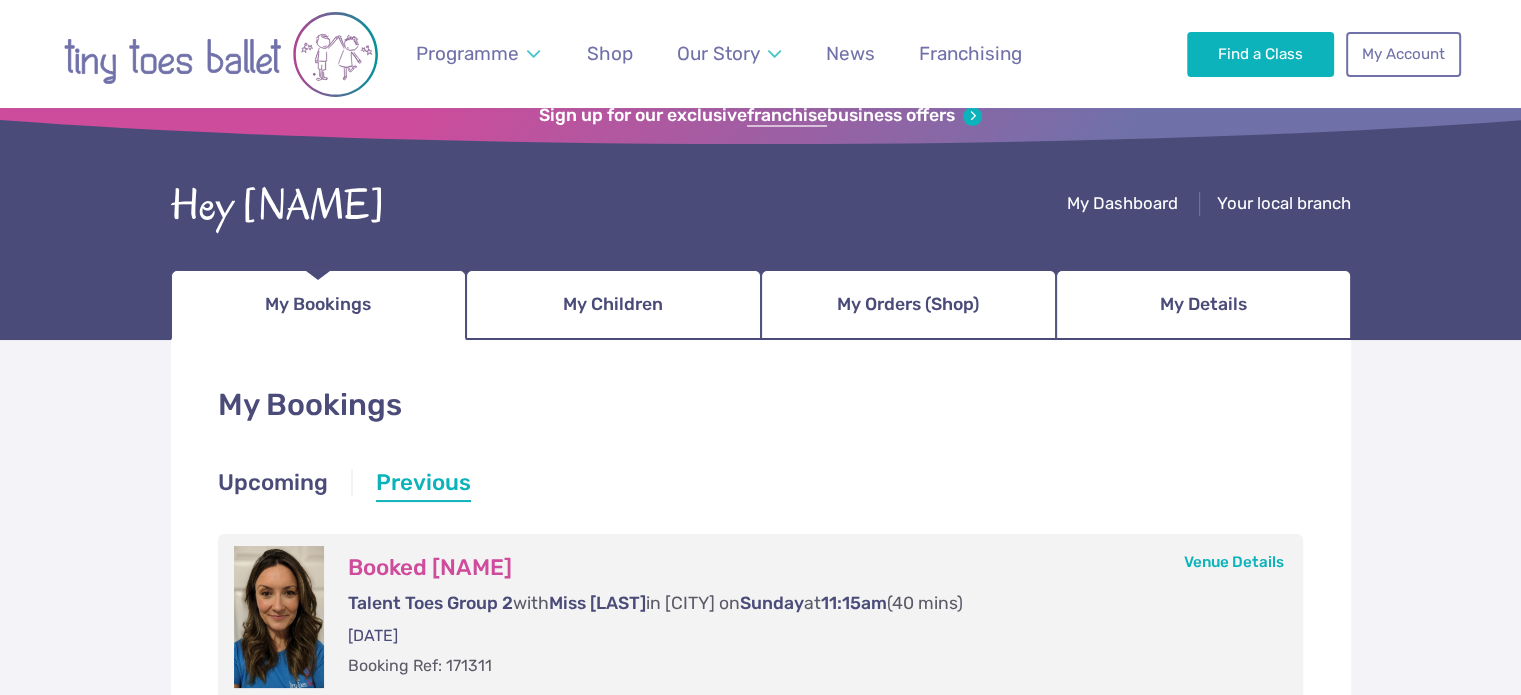 scroll, scrollTop: 0, scrollLeft: 0, axis: both 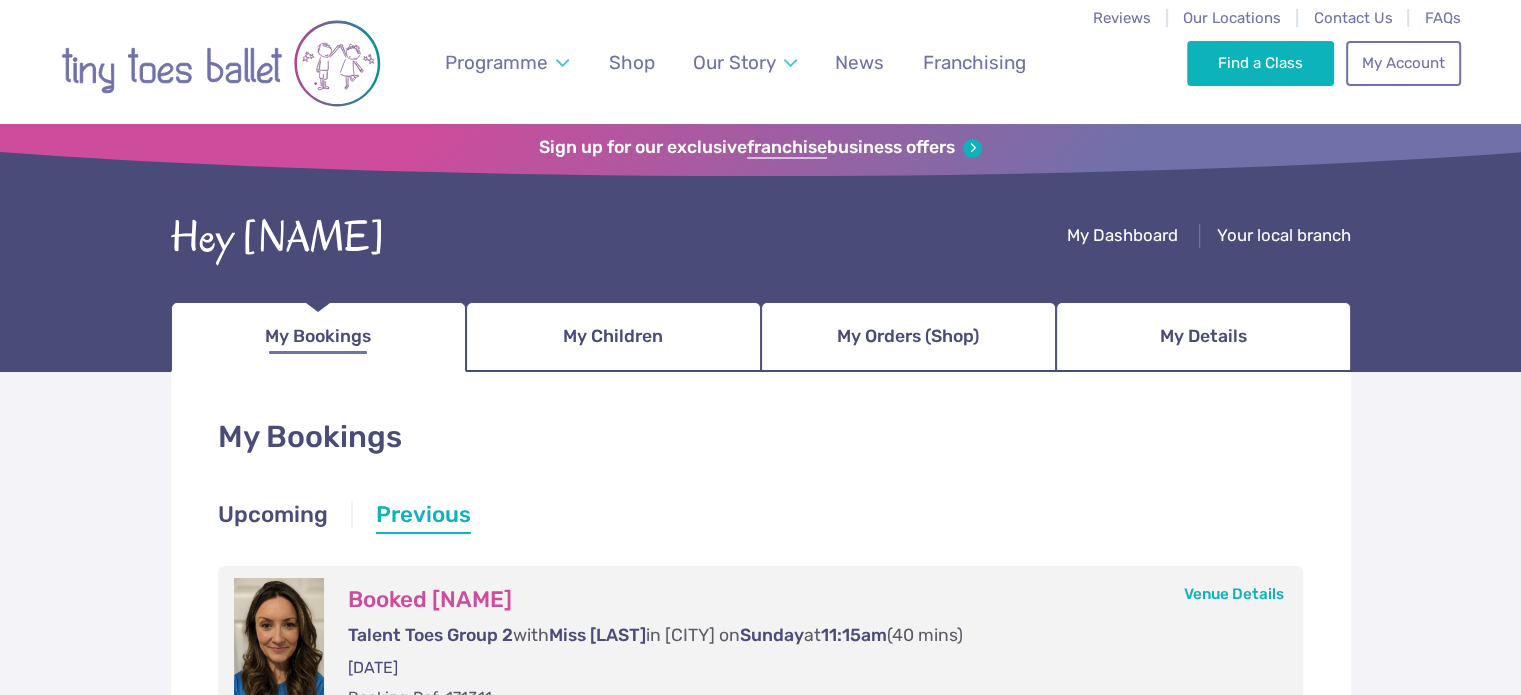 click on "My Bookings" at bounding box center [318, 336] 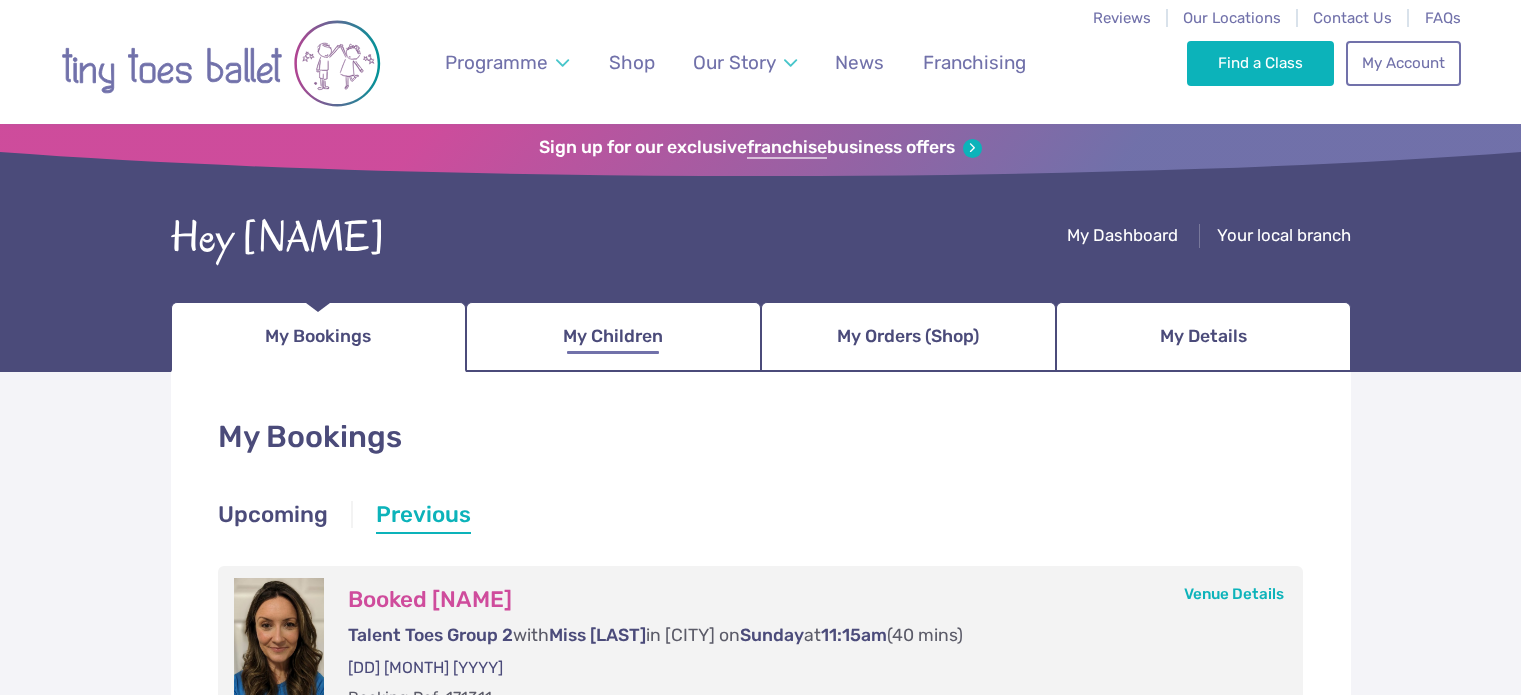scroll, scrollTop: 0, scrollLeft: 0, axis: both 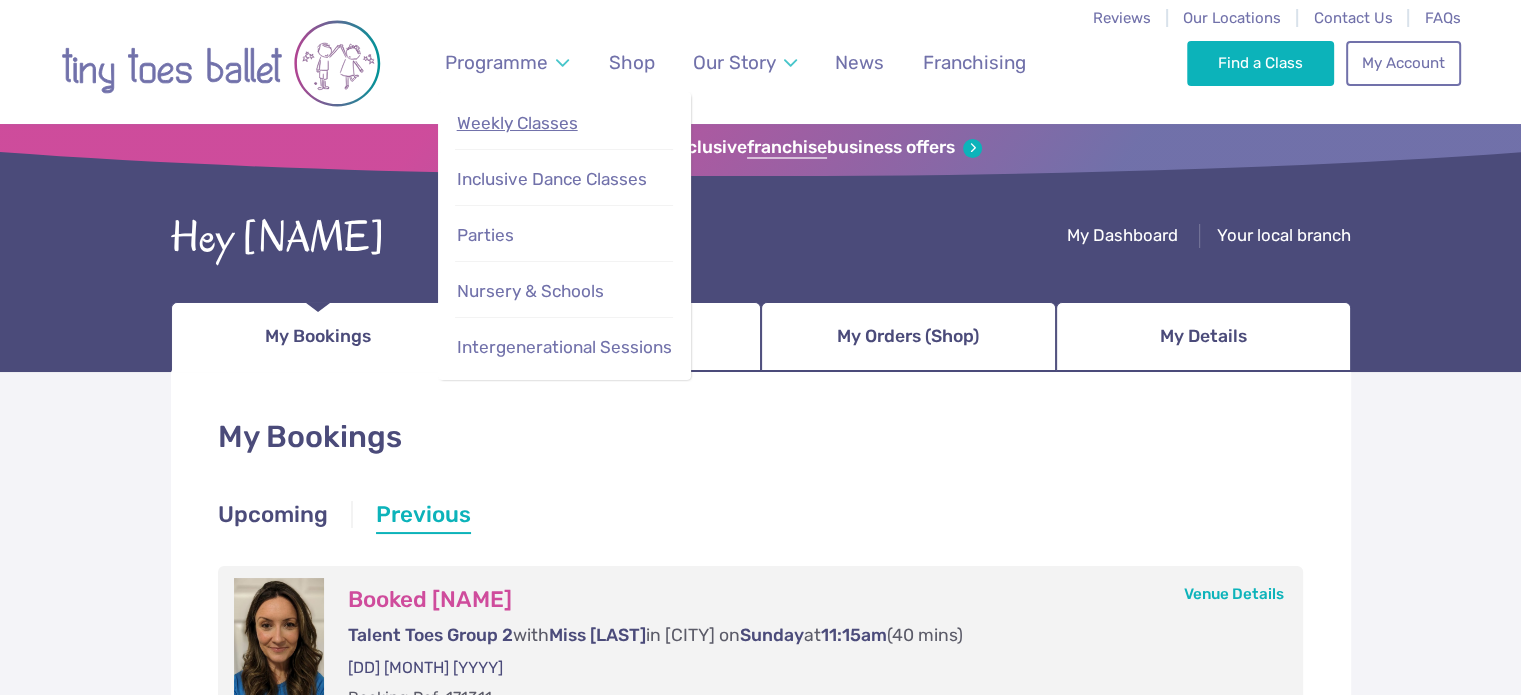 click on "Weekly Classes" at bounding box center [517, 123] 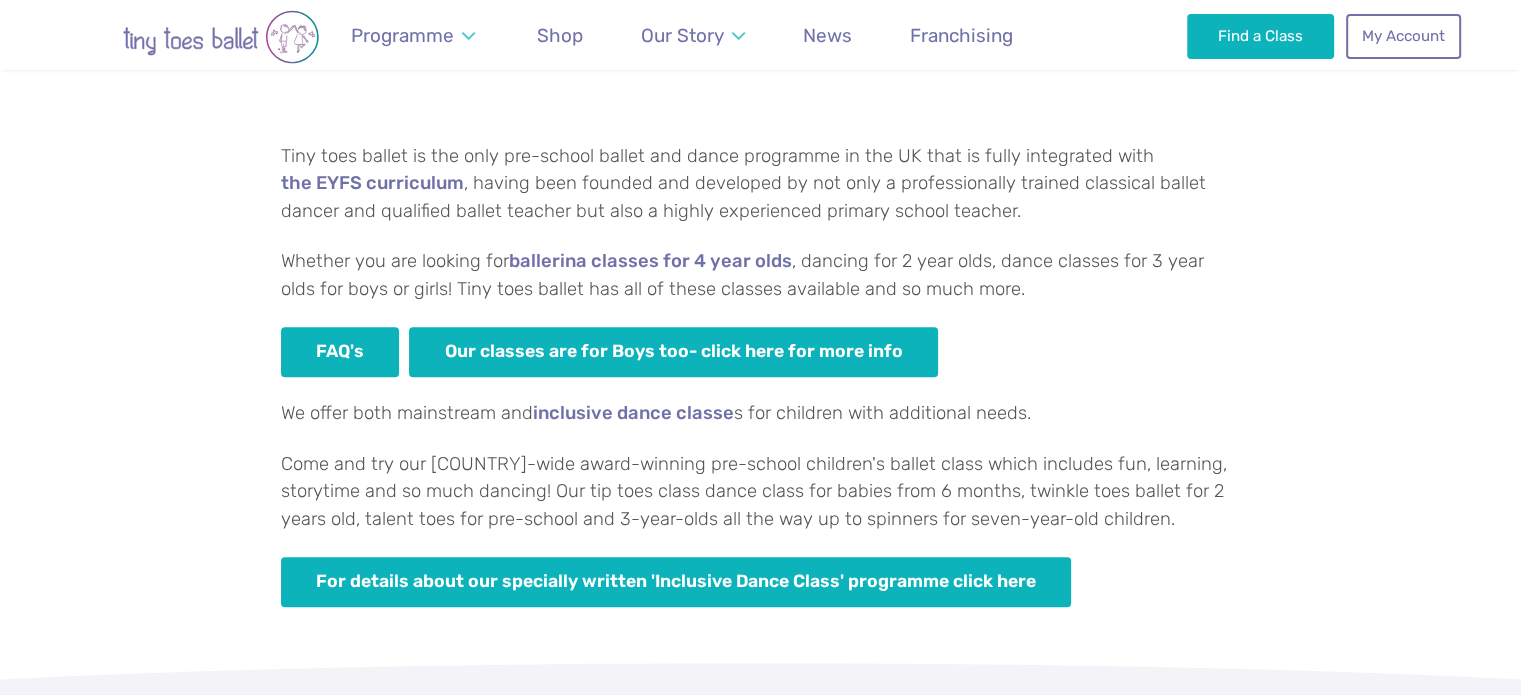 scroll, scrollTop: 1260, scrollLeft: 0, axis: vertical 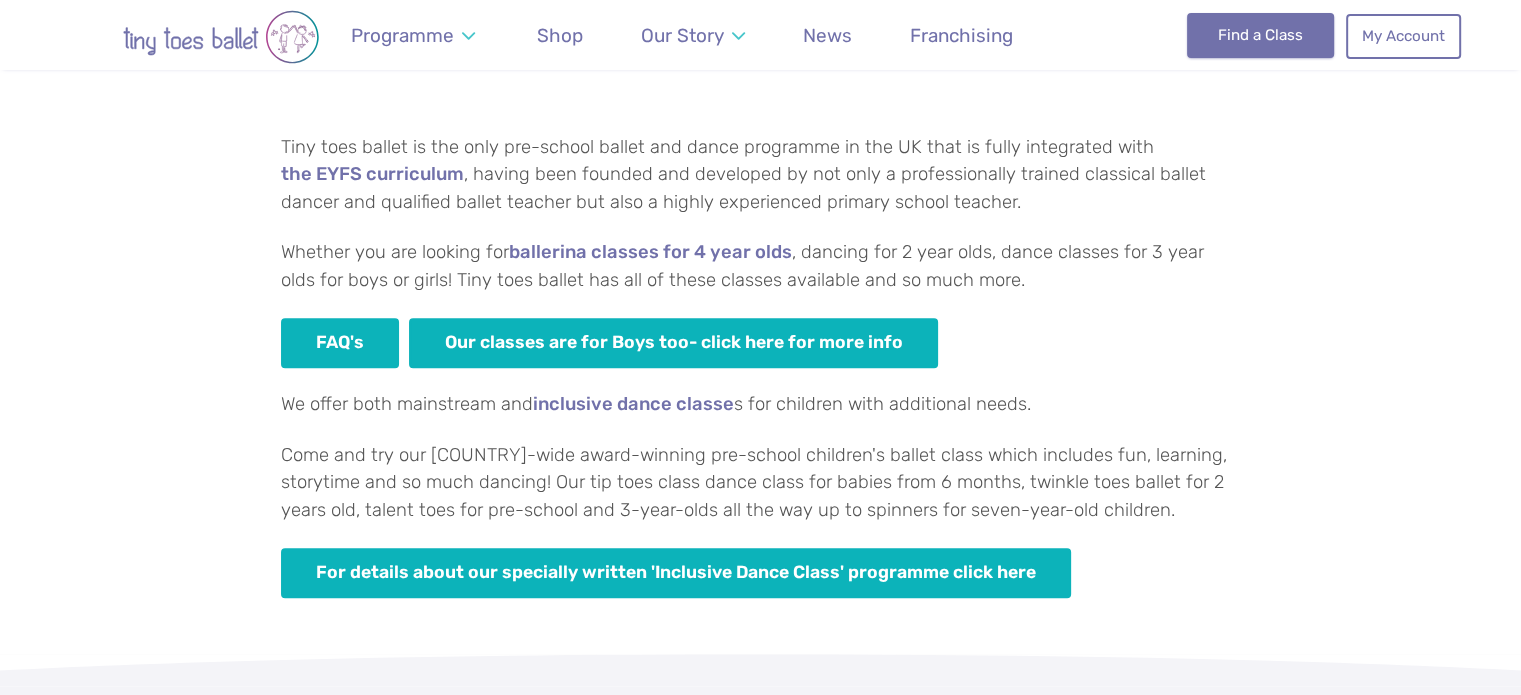 click on "Find a Class" at bounding box center (1260, 35) 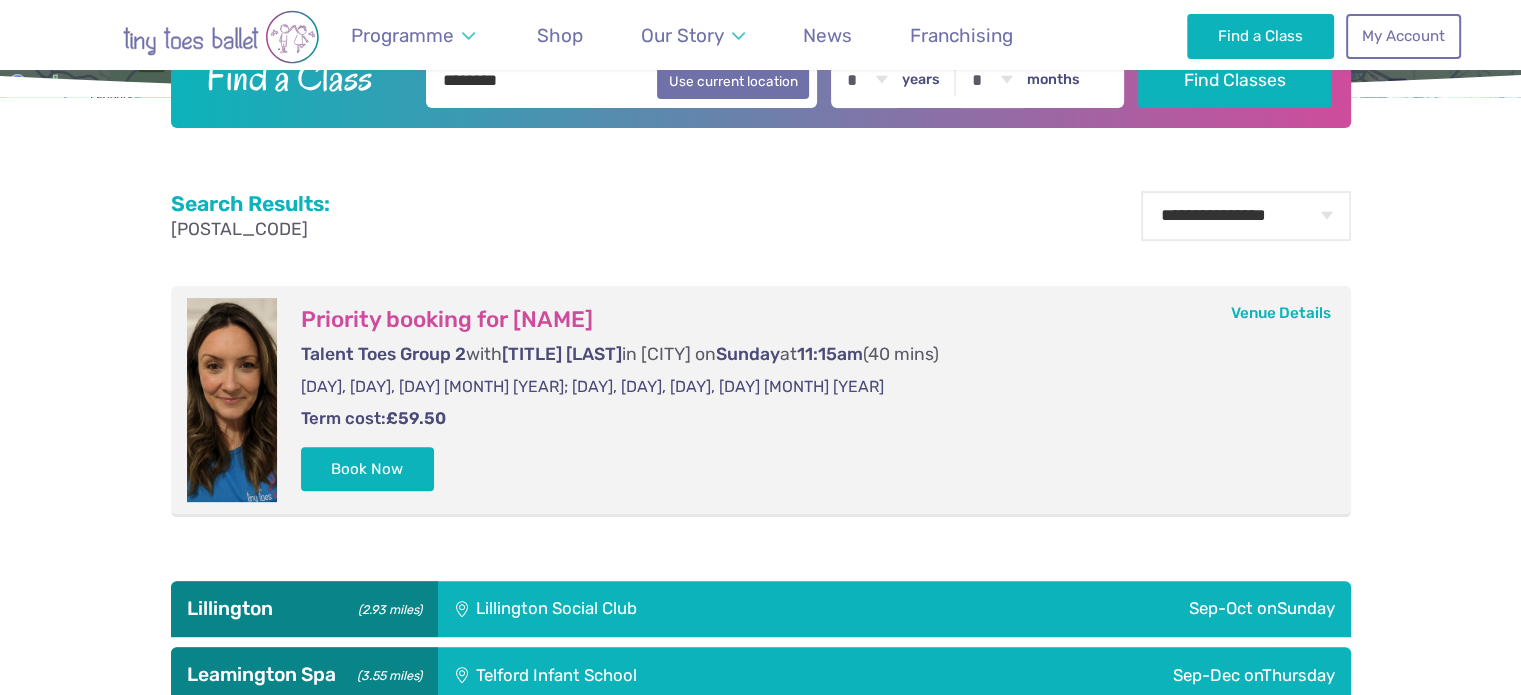 scroll, scrollTop: 572, scrollLeft: 0, axis: vertical 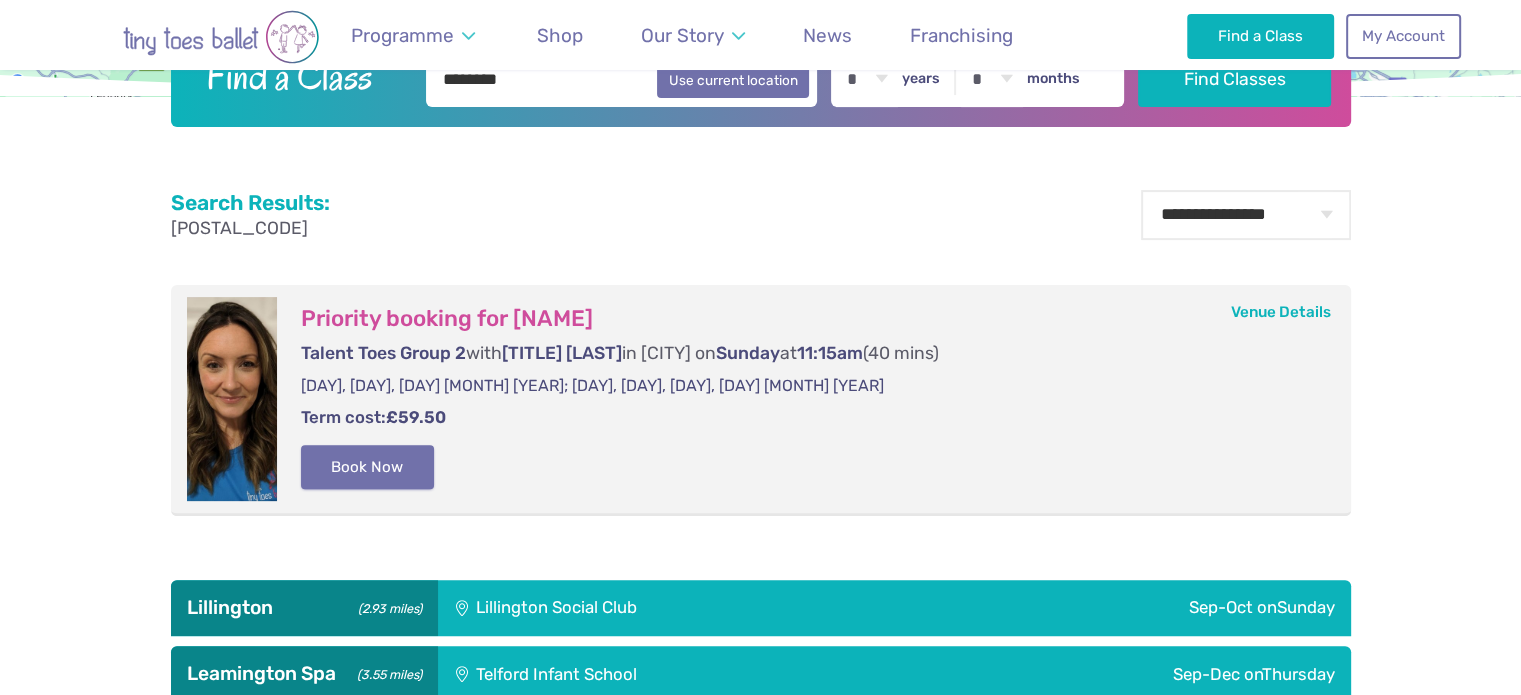 click on "Book Now" at bounding box center [368, 467] 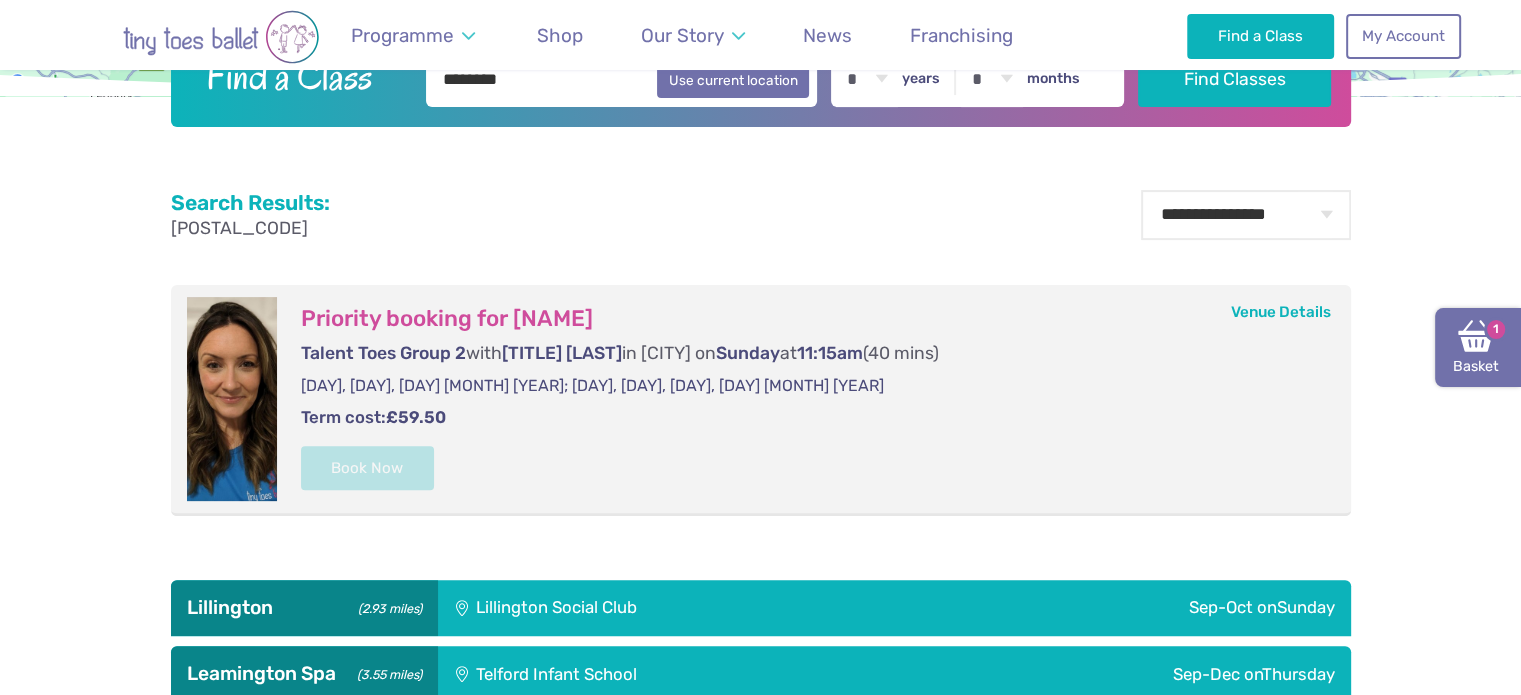click on "Basket 1" at bounding box center (1478, 348) 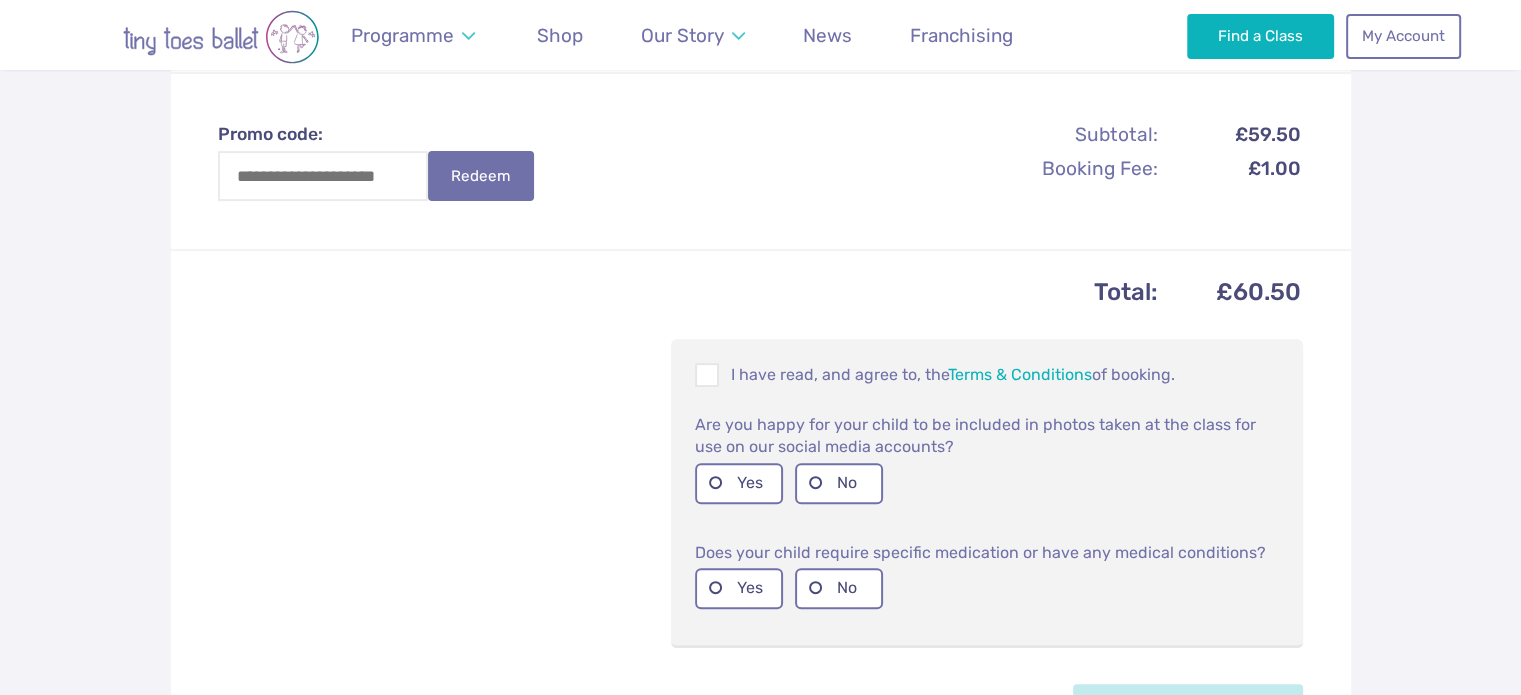 scroll, scrollTop: 671, scrollLeft: 0, axis: vertical 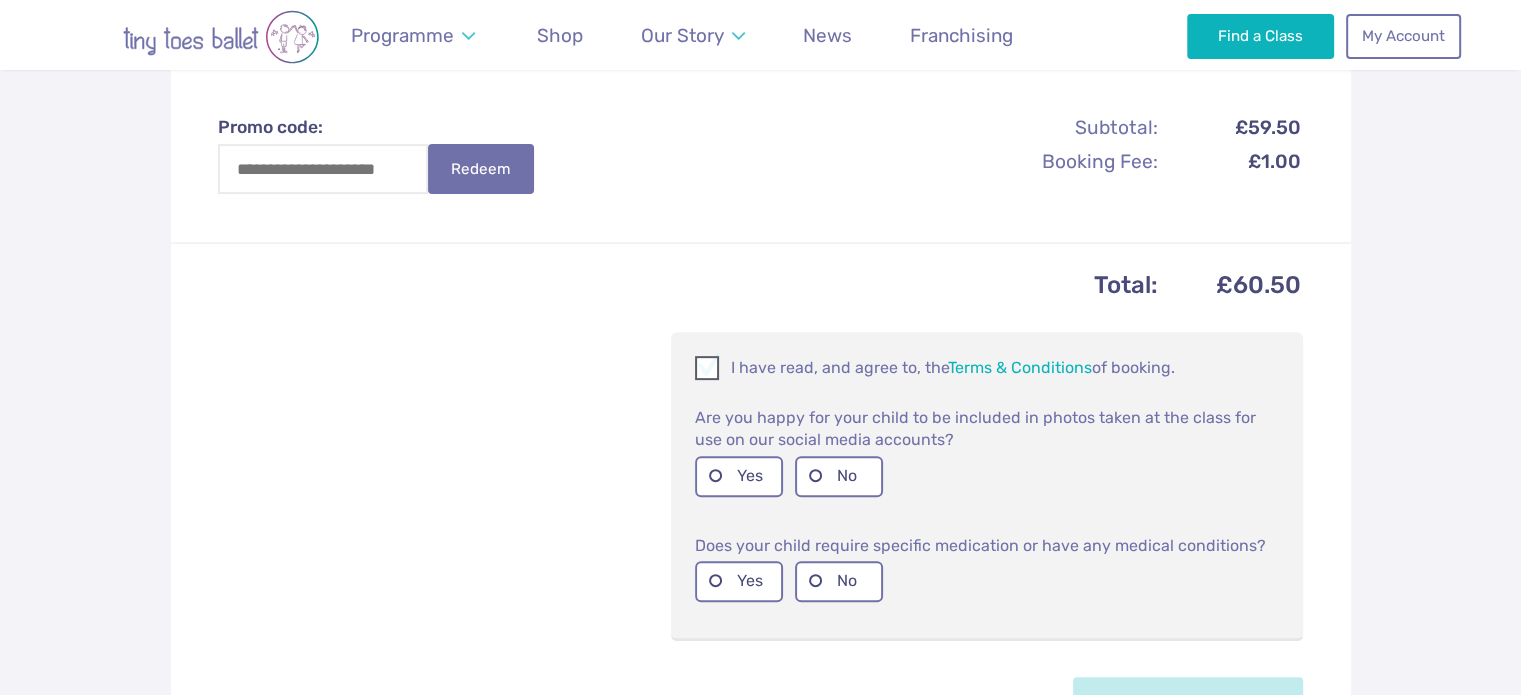 click at bounding box center (708, 371) 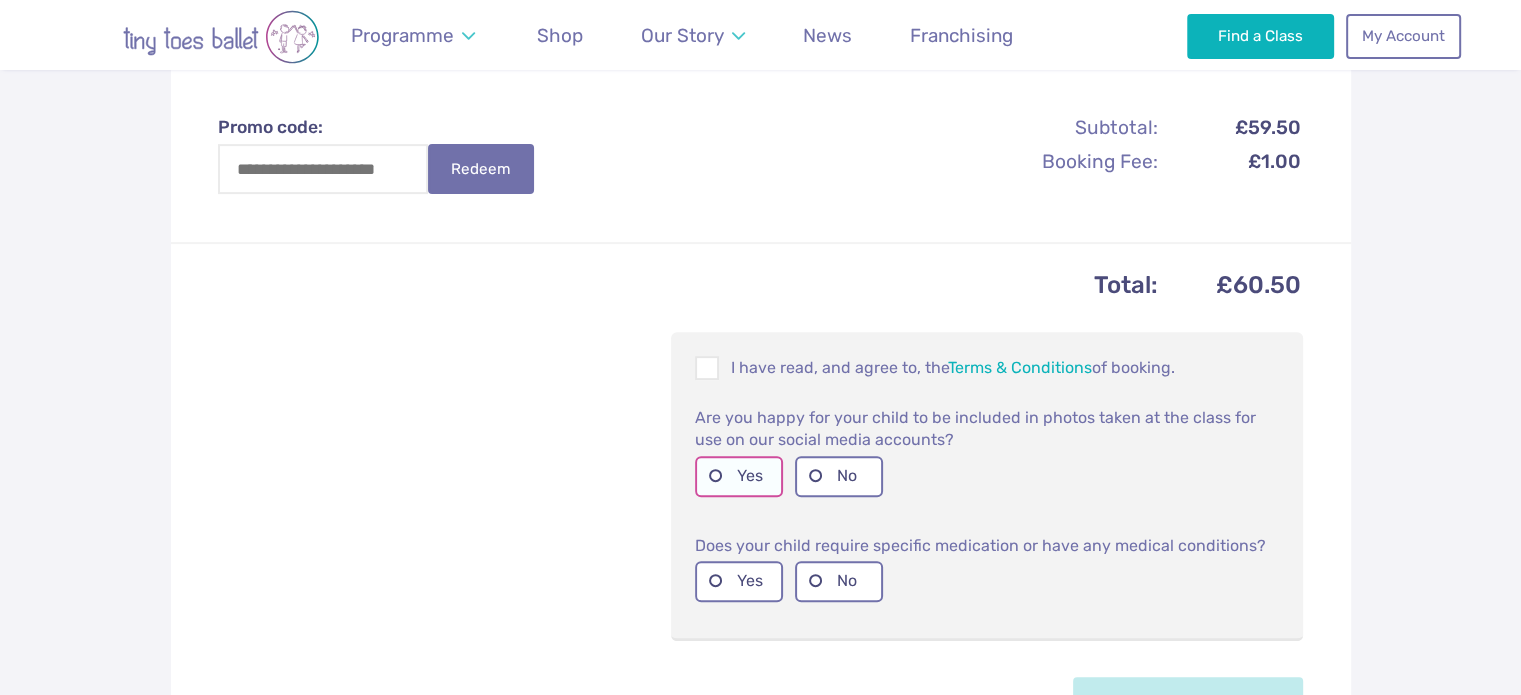 click on "Yes" at bounding box center [739, 476] 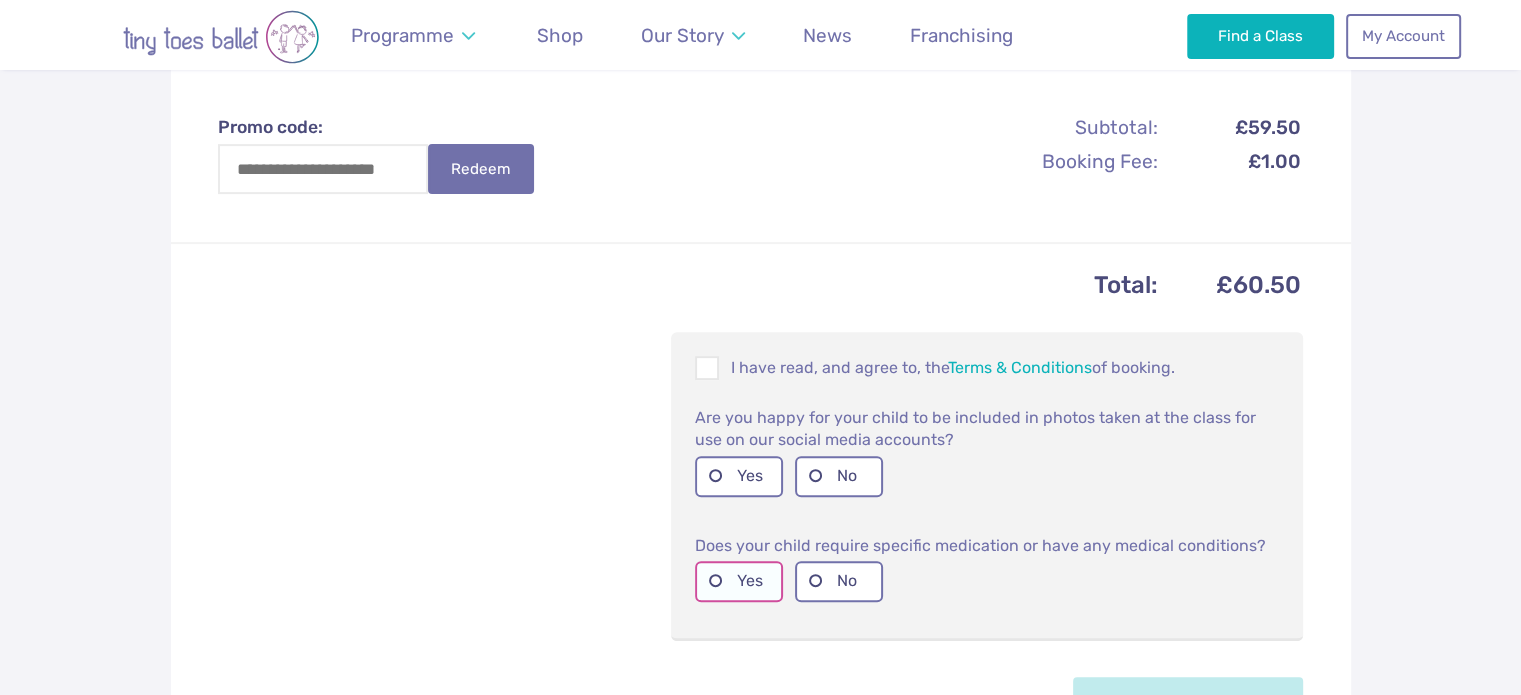 click on "Yes" at bounding box center (739, 581) 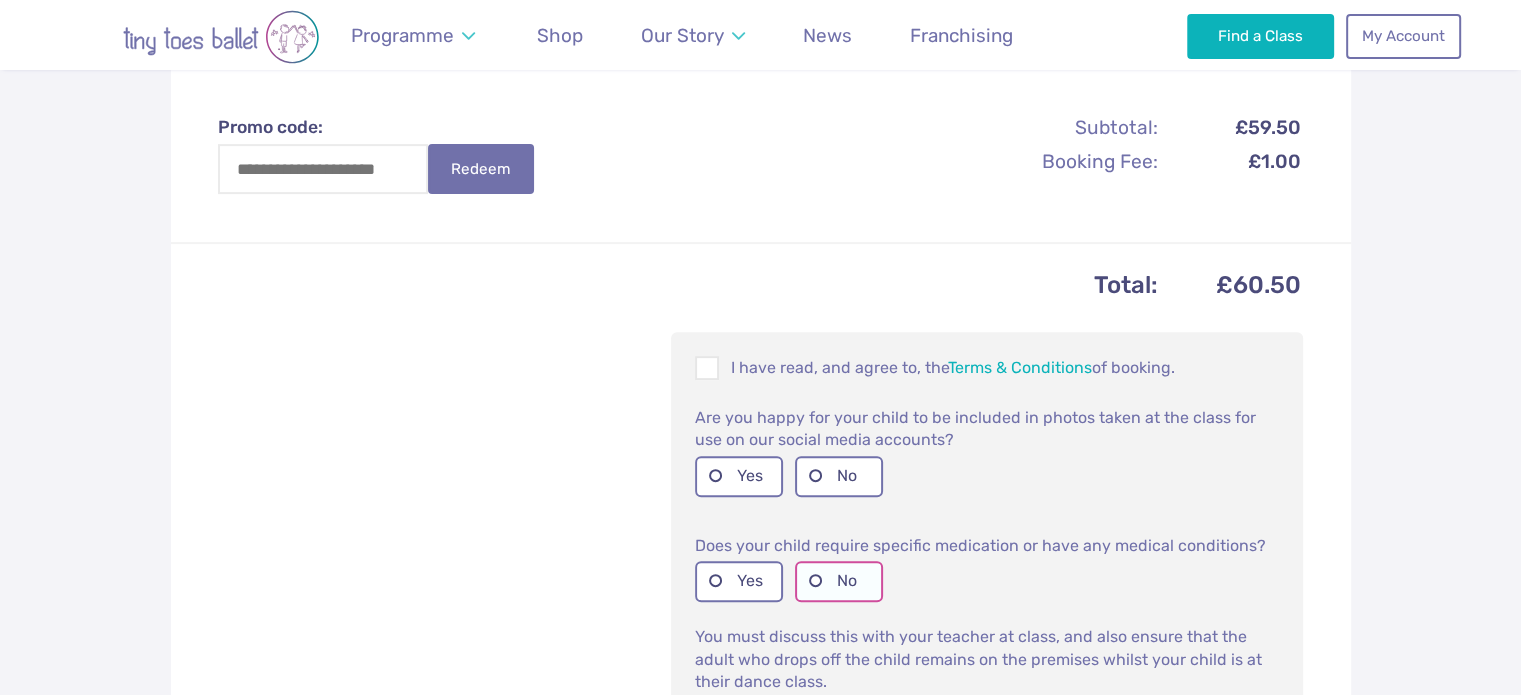 click on "No" at bounding box center [839, 581] 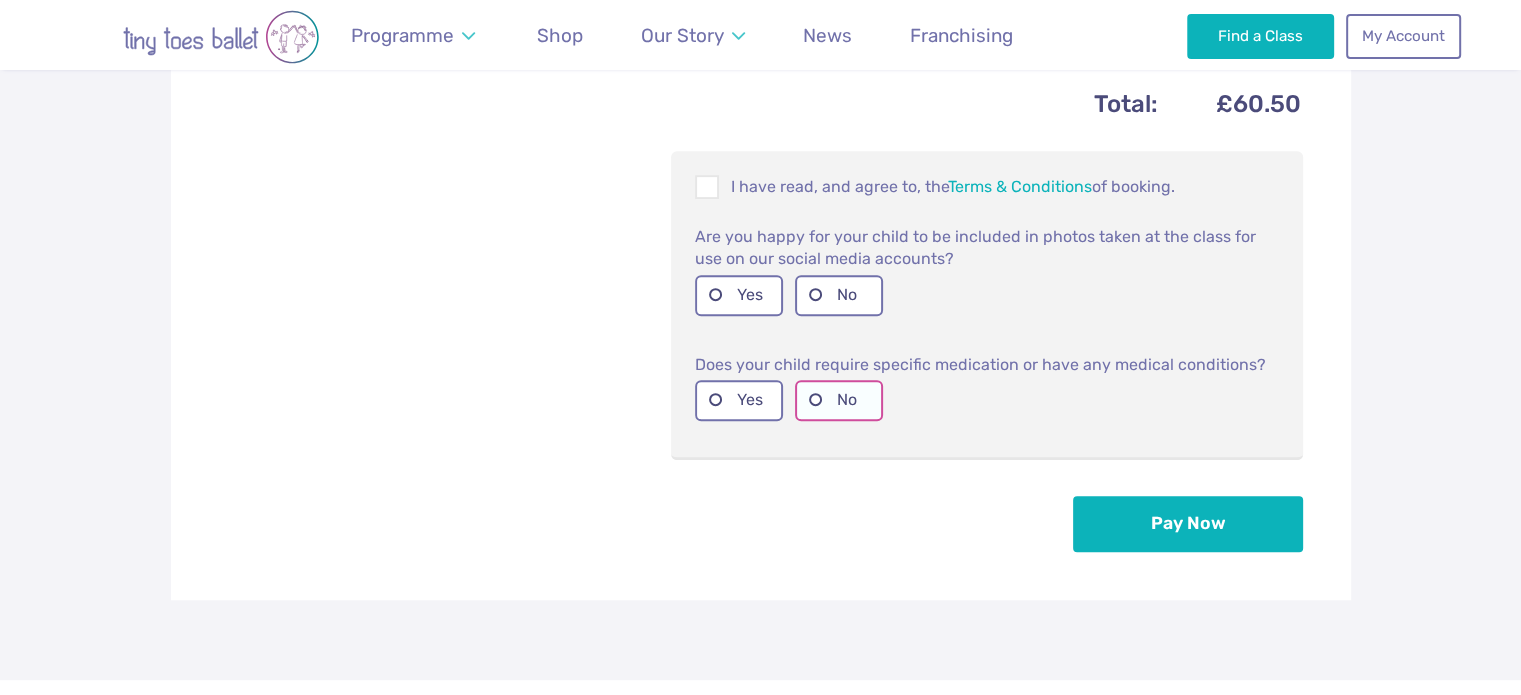 scroll, scrollTop: 876, scrollLeft: 0, axis: vertical 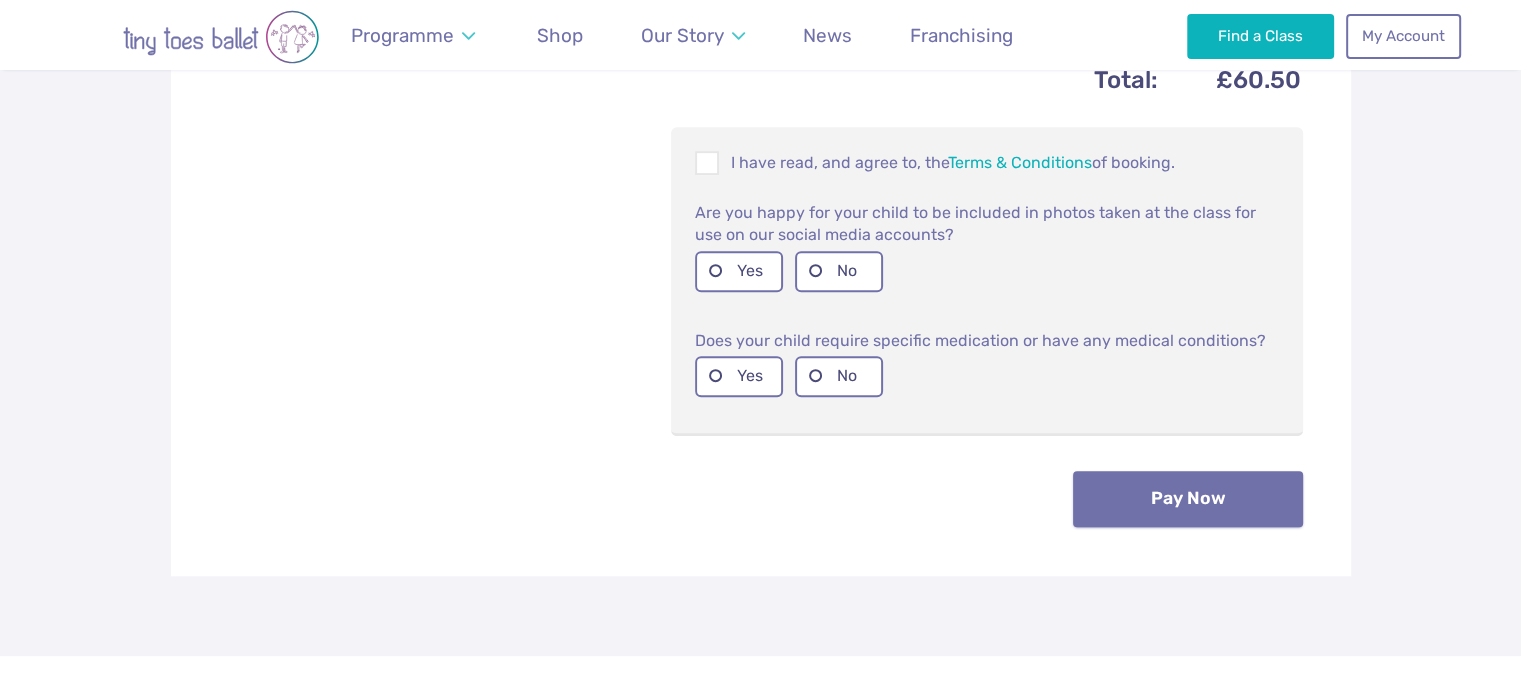 click on "Pay Now" at bounding box center [1188, 499] 